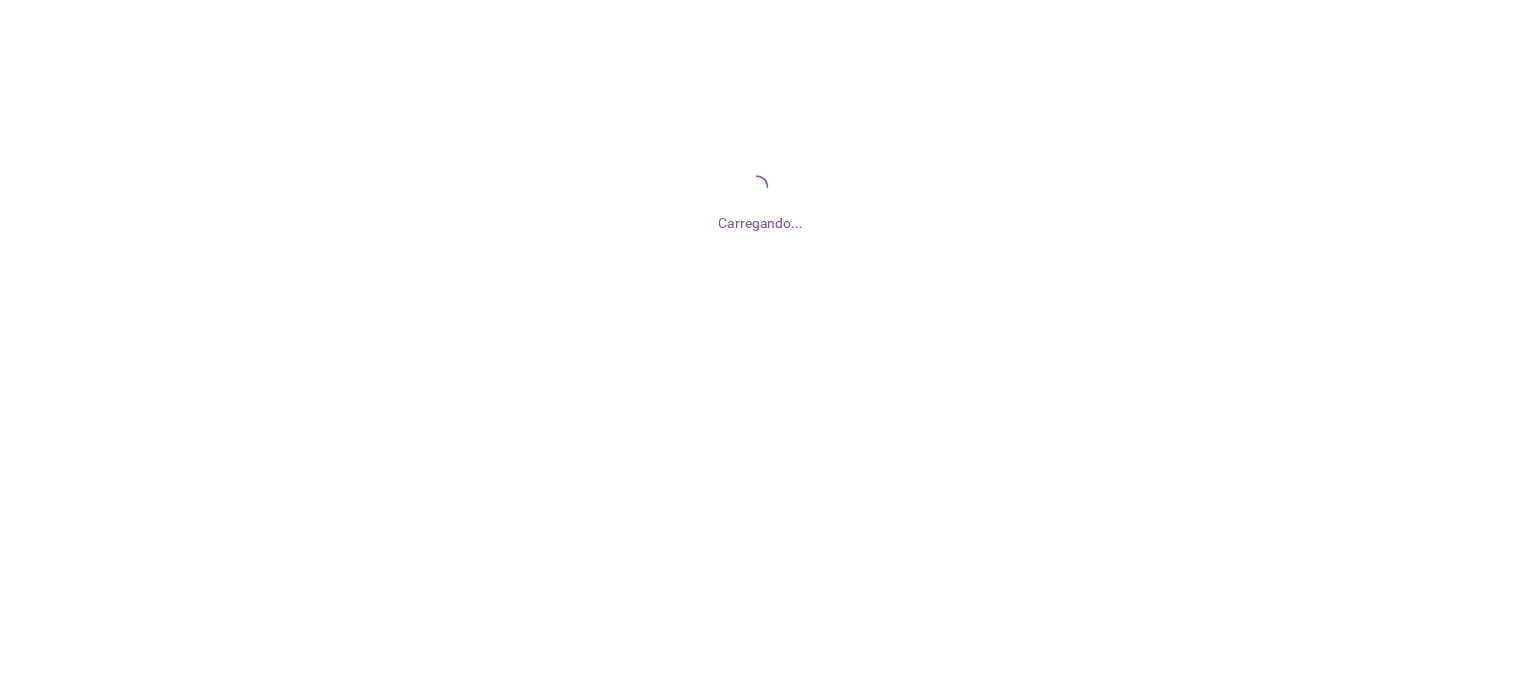 scroll, scrollTop: 0, scrollLeft: 0, axis: both 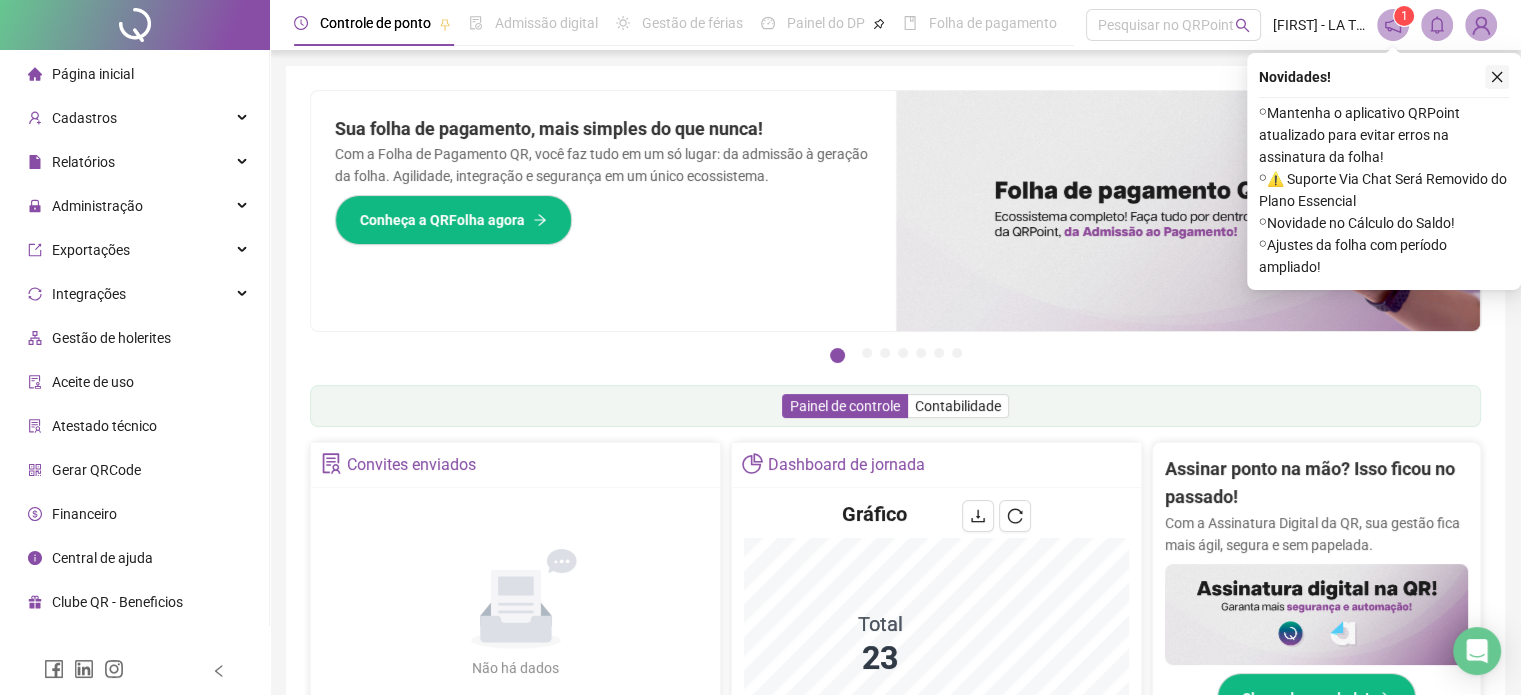 click 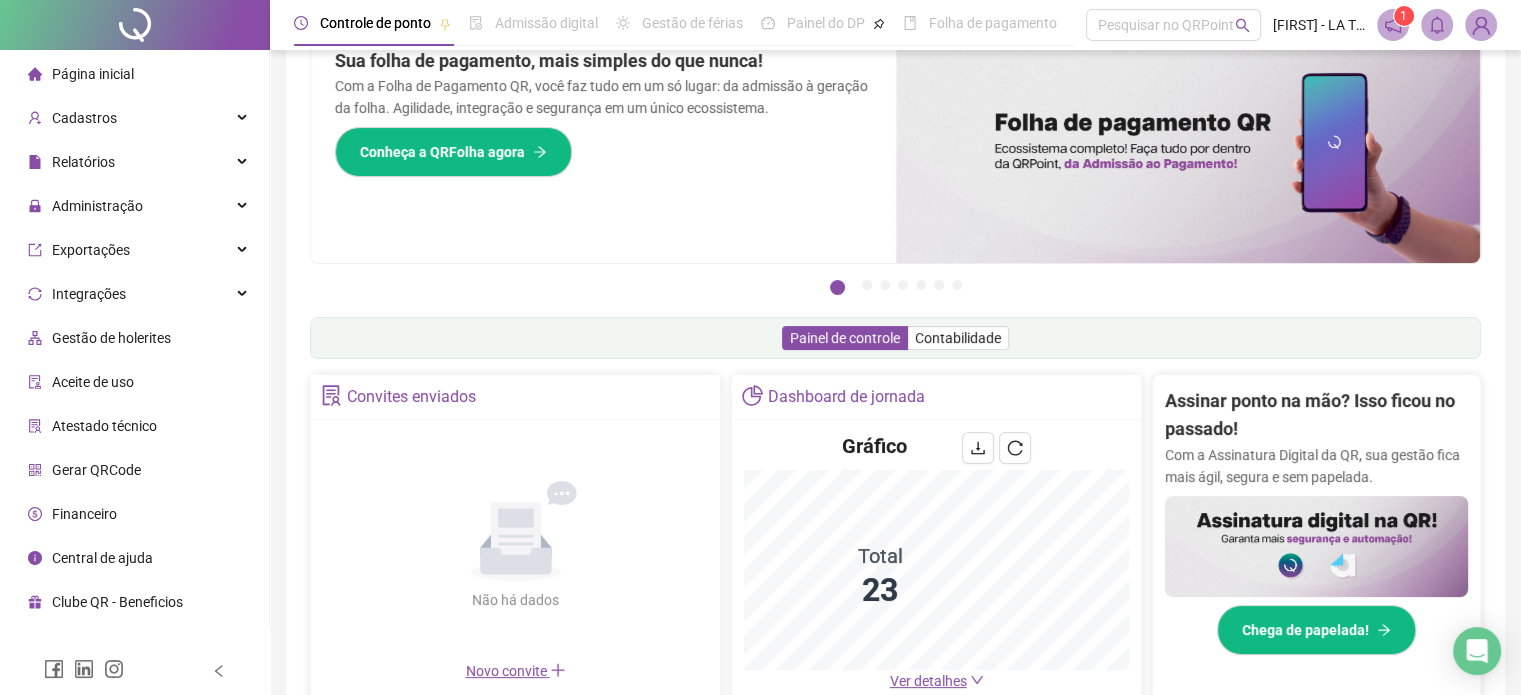 scroll, scrollTop: 100, scrollLeft: 0, axis: vertical 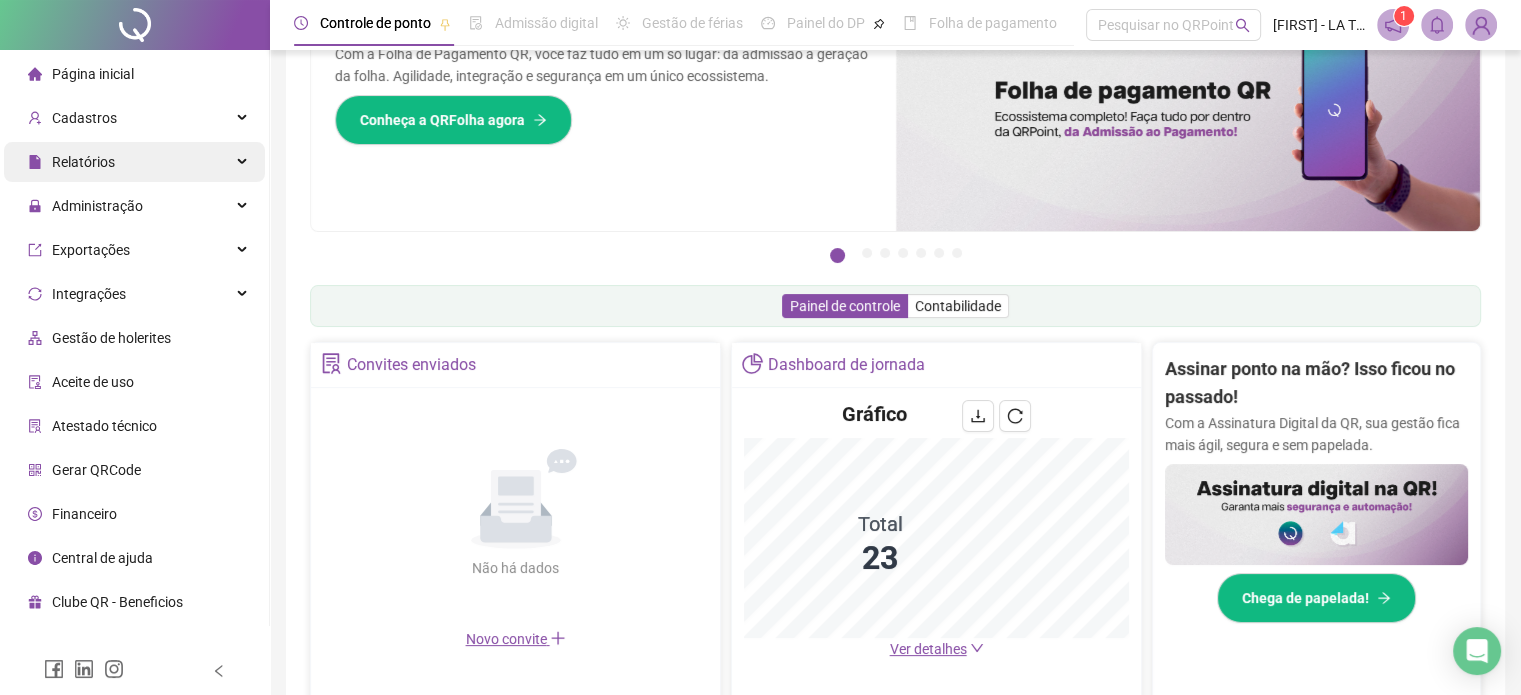click on "Relatórios" at bounding box center (134, 162) 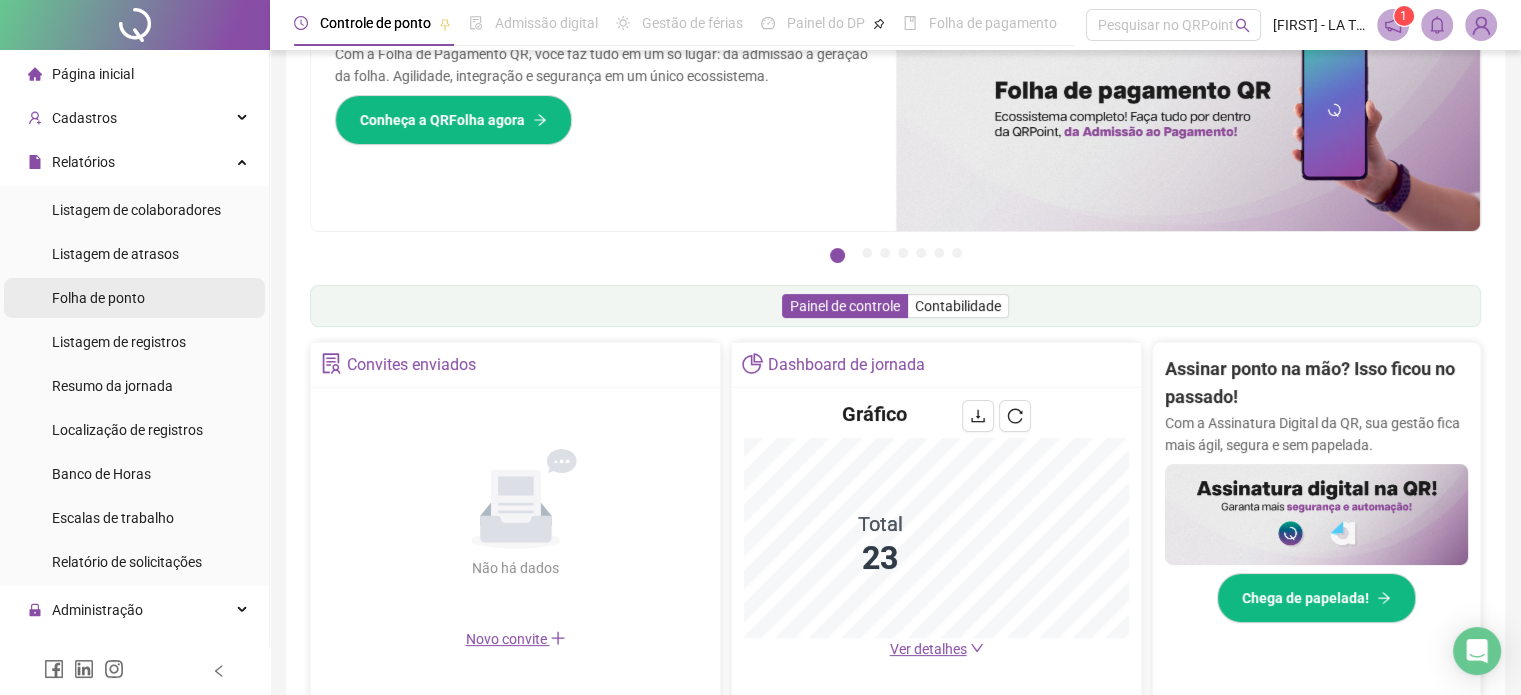 click on "Folha de ponto" at bounding box center [98, 298] 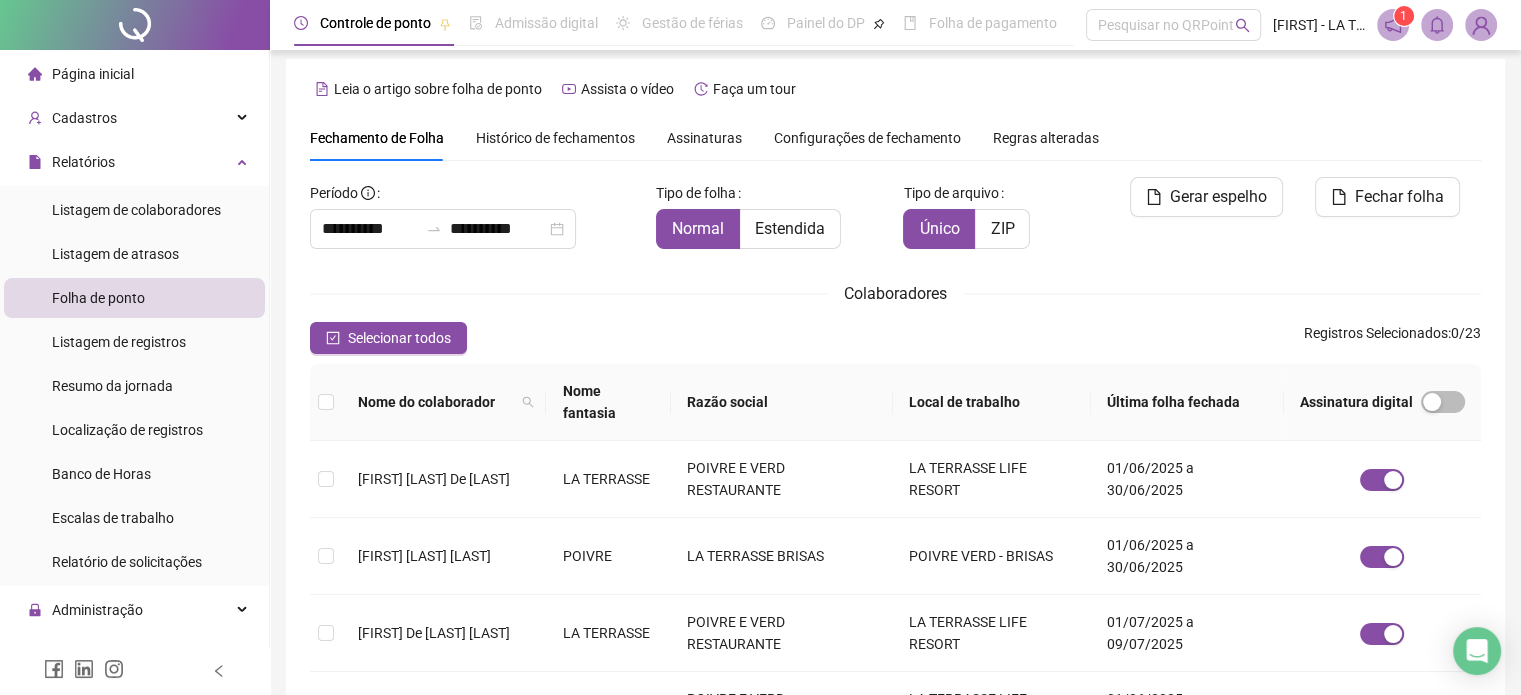 scroll, scrollTop: 61, scrollLeft: 0, axis: vertical 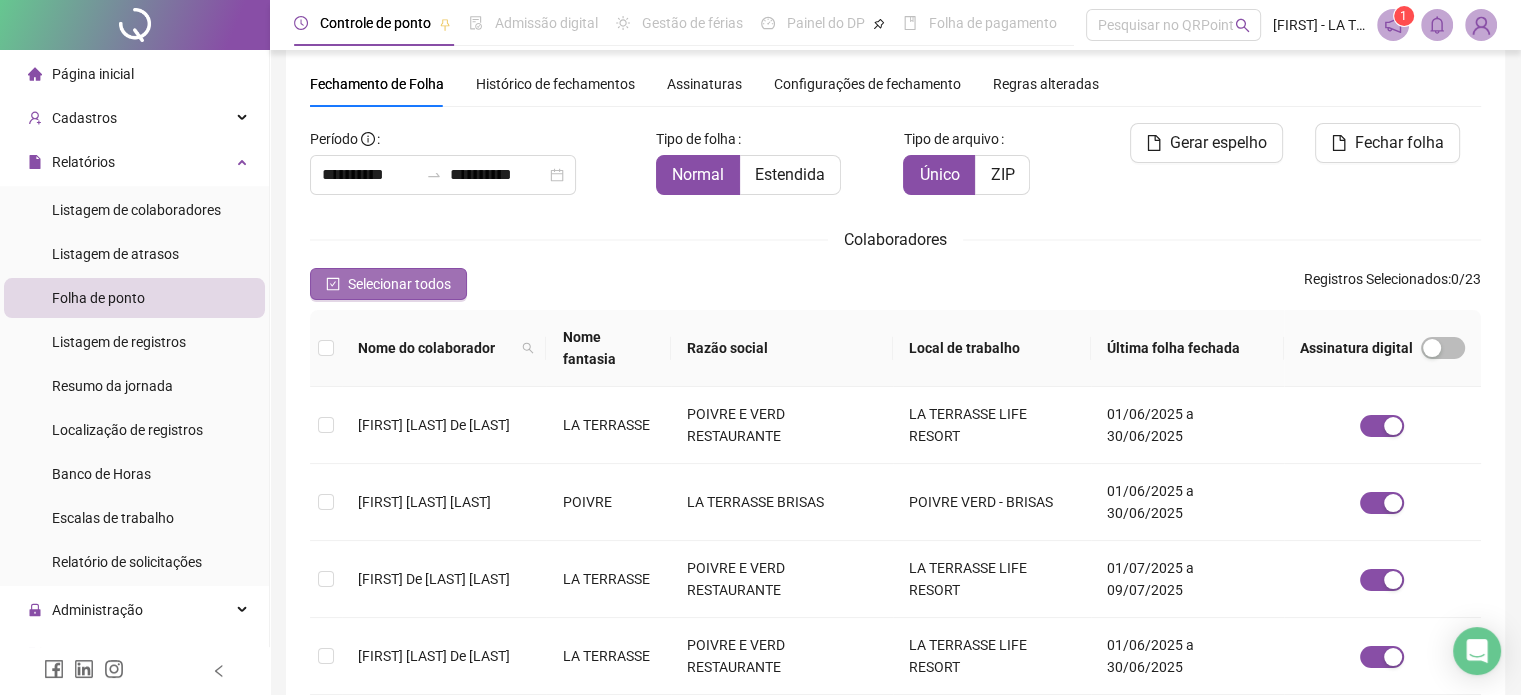 click on "Selecionar todos" at bounding box center [399, 284] 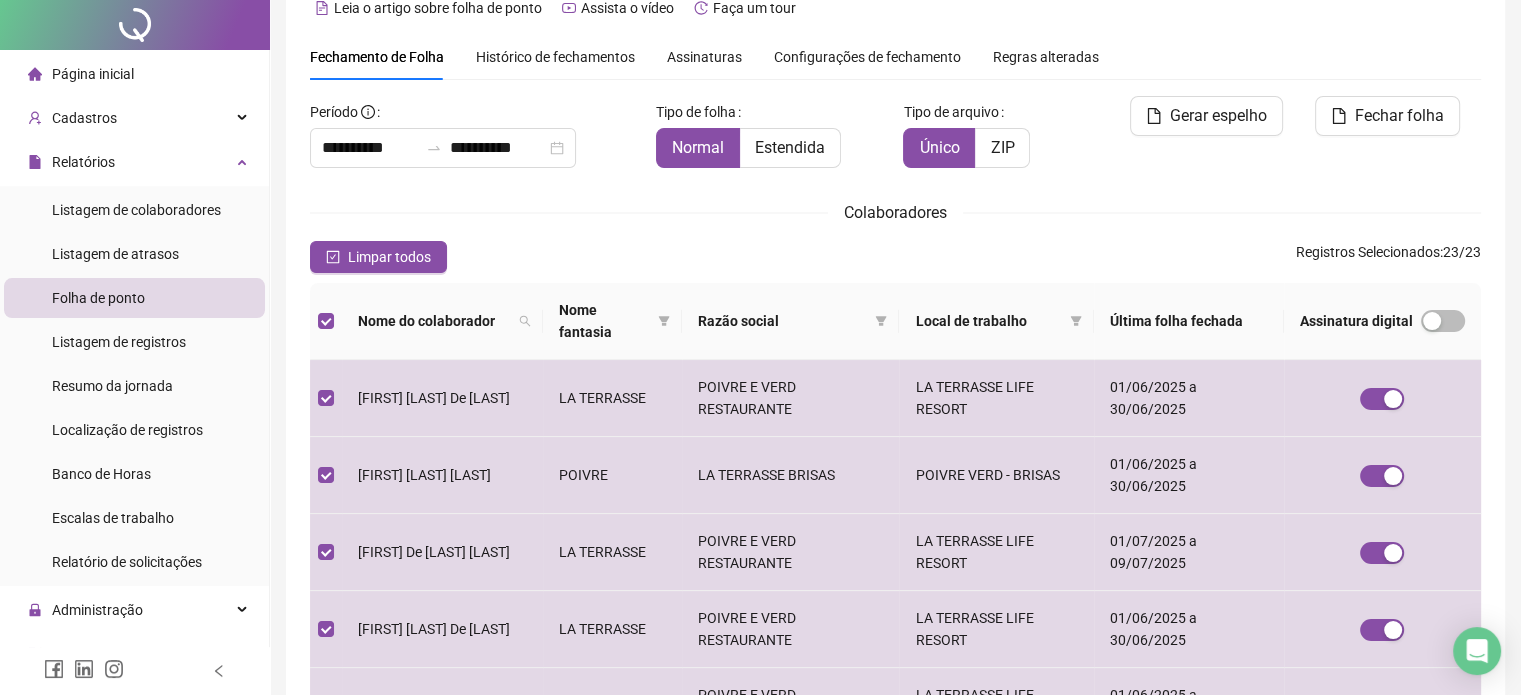 scroll, scrollTop: 0, scrollLeft: 0, axis: both 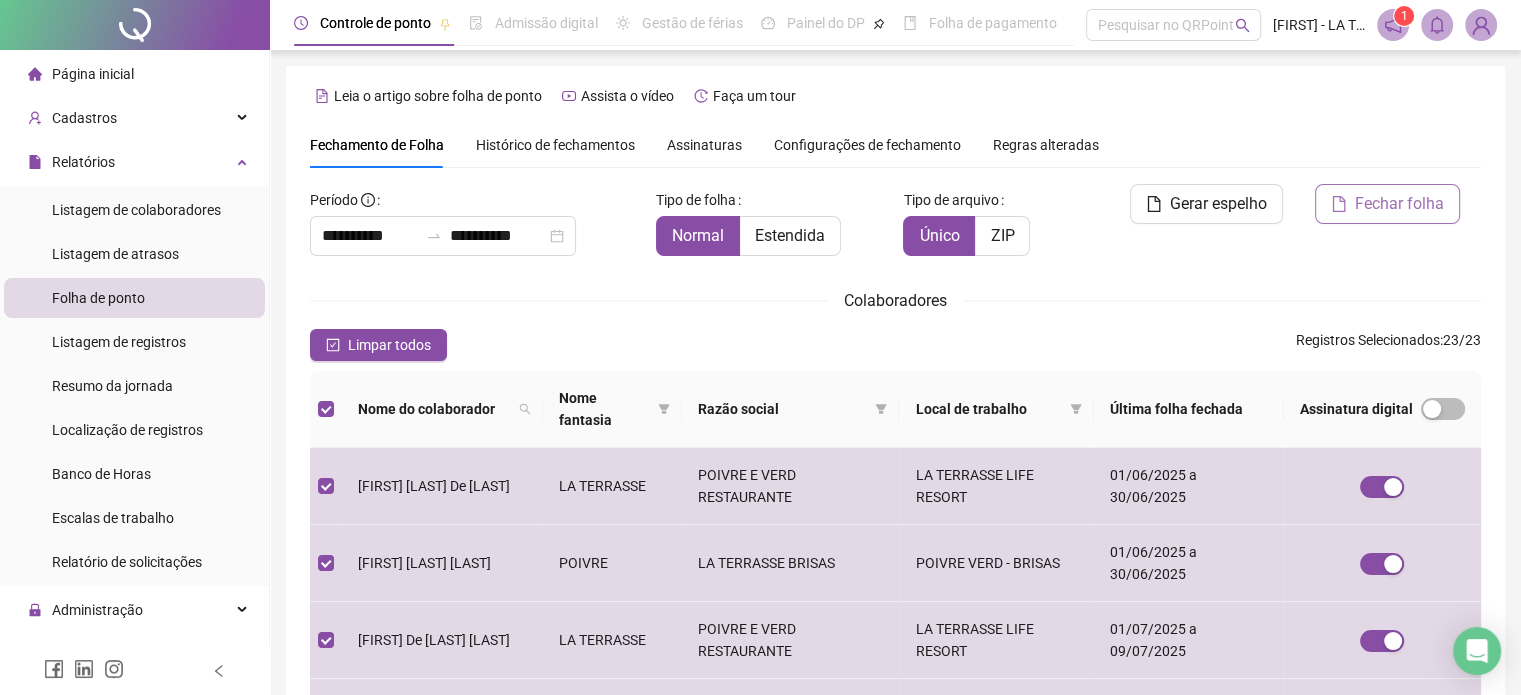 click 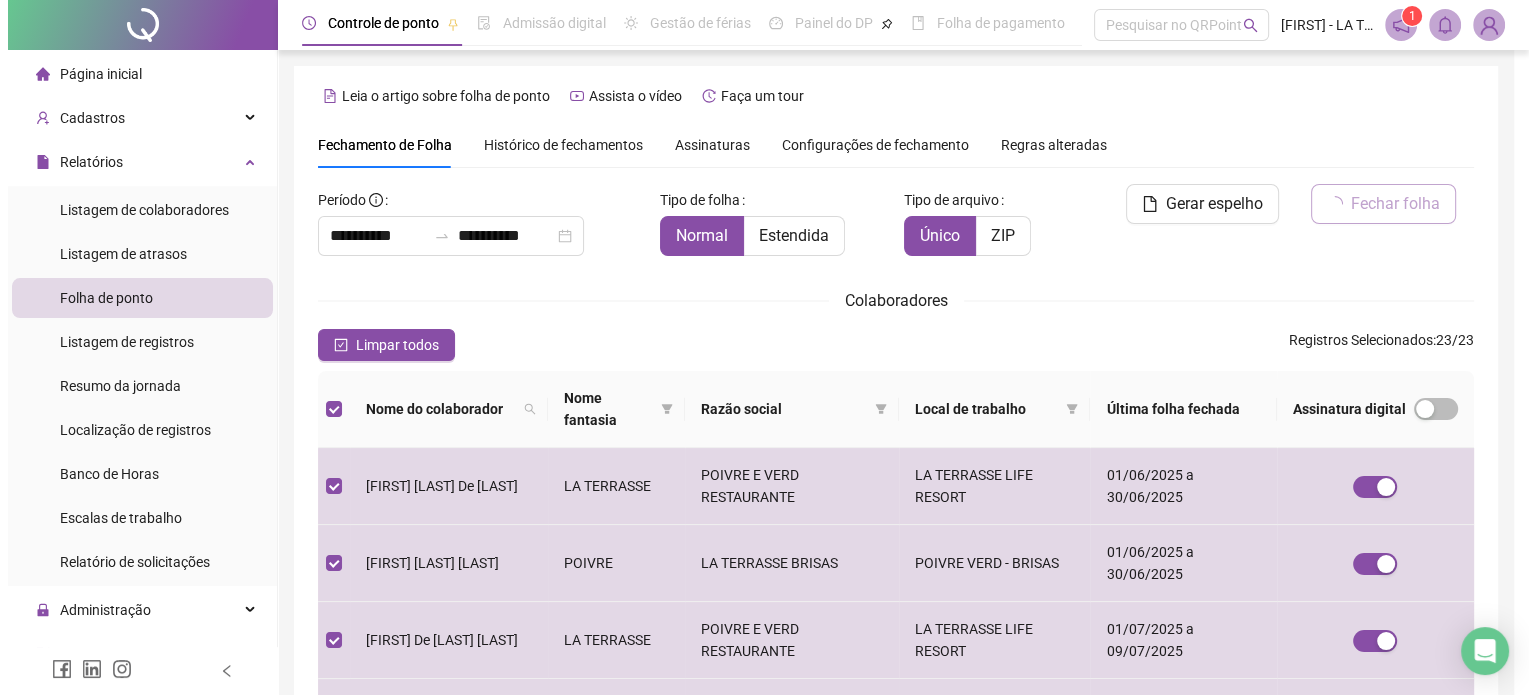 scroll, scrollTop: 61, scrollLeft: 0, axis: vertical 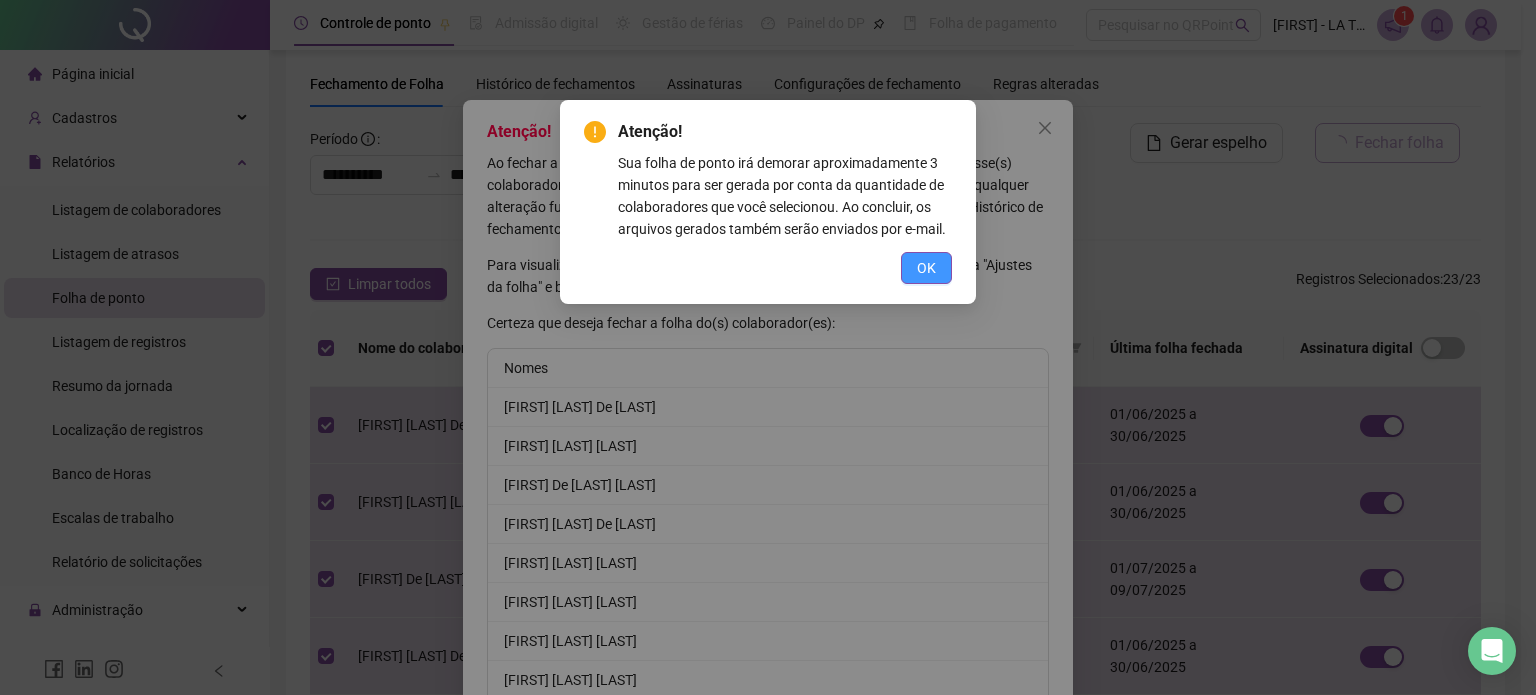 click on "OK" at bounding box center [926, 268] 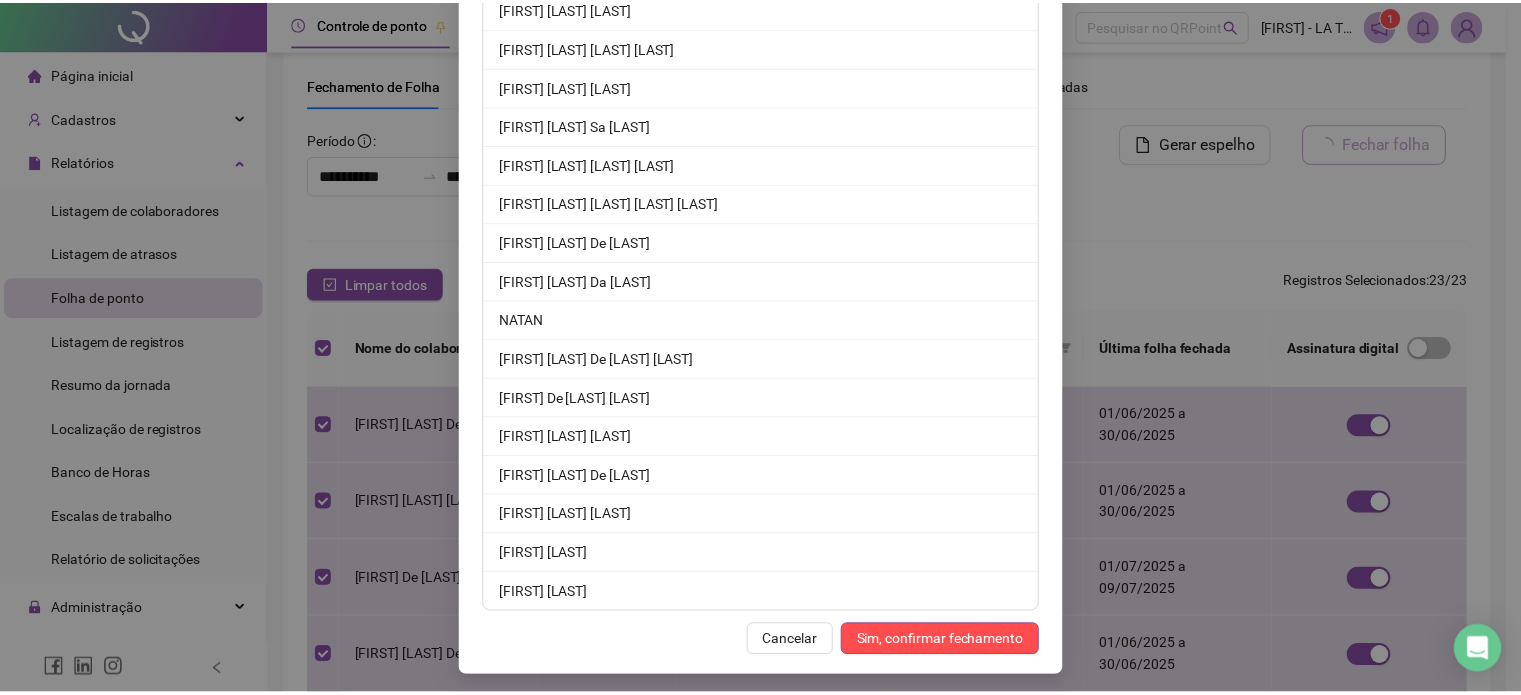 scroll, scrollTop: 272, scrollLeft: 0, axis: vertical 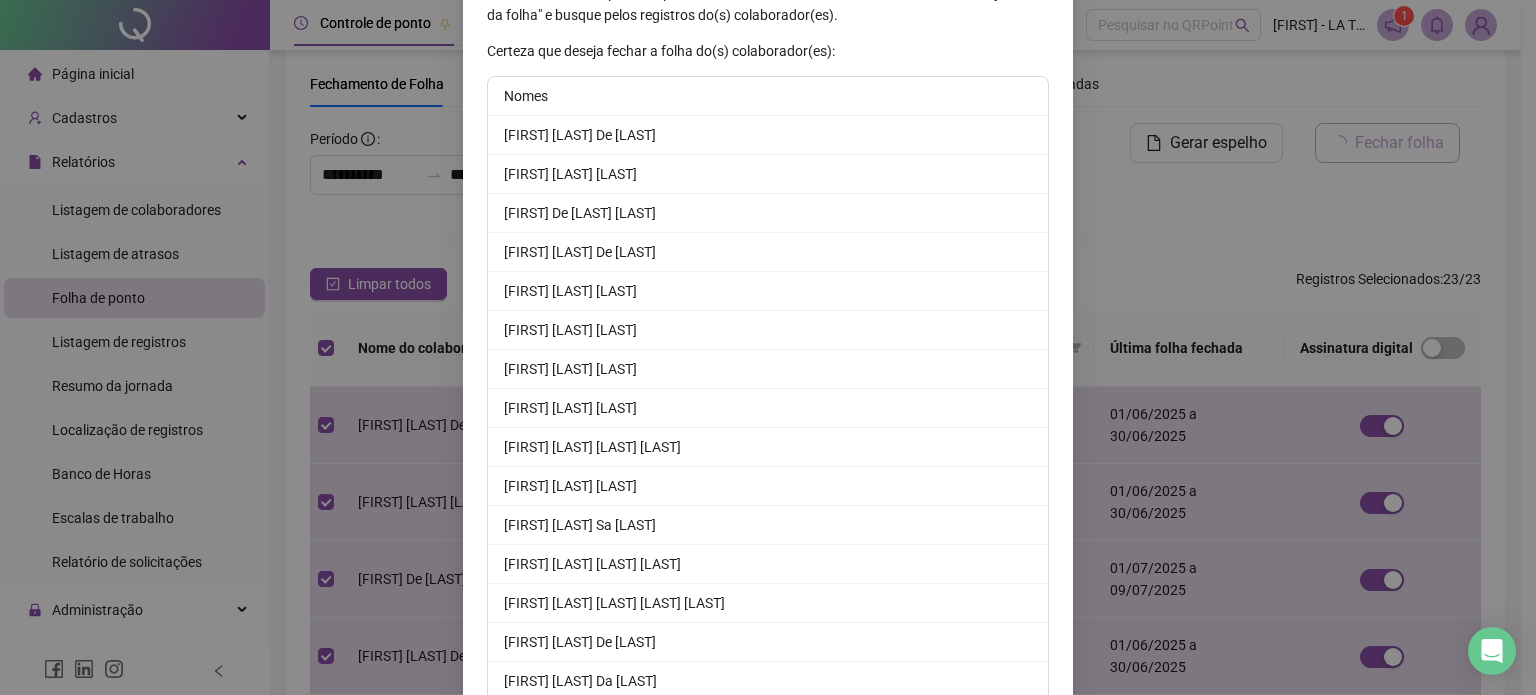 click on "Atenção! Ao fechar a Folha de ponto, todos os pontos e saldos do período trabalhado desse(s)
colaborador(es) serão bloqueados para alteração até a data  [DATE] .  Para qualquer alteração futura, será necessário cancelar previamente o fechamento na aba
"Histórico de fechamentos". Para visualizar o Espelho de ponto antes de realizar o fechamento, acesse a tela "Ajustes da
folha" e busque pelos registros do(s) colaborador(es). Certeza que deseja fechar a folha do(s) colaborador(es): Nomes [FIRST] [LAST] De [LAST] [FIRST] De [LAST] [LAST] [FIRST] [LAST] De [LAST] [FIRST] [LAST] [LAST] [FIRST] [LAST] [LAST] [FIRST] [LAST] [LAST] [FIRST] [LAST] [LAST] [FIRST] [LAST] [LAST] [FIRST] [LAST] [LAST] [FIRST] [LAST] [LAST] [FIRST] [LAST] [LAST] [FIRST] [LAST] [LAST]" at bounding box center [768, 347] 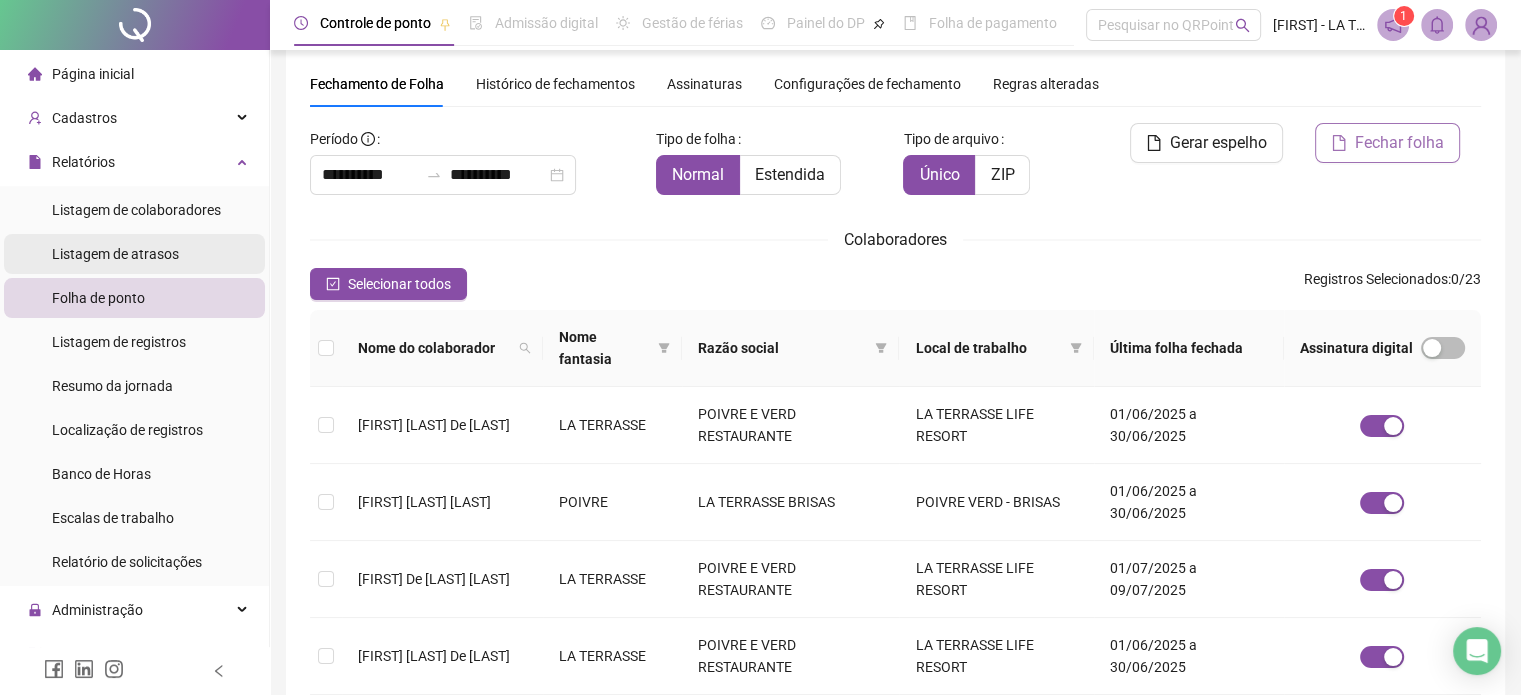 scroll, scrollTop: 0, scrollLeft: 0, axis: both 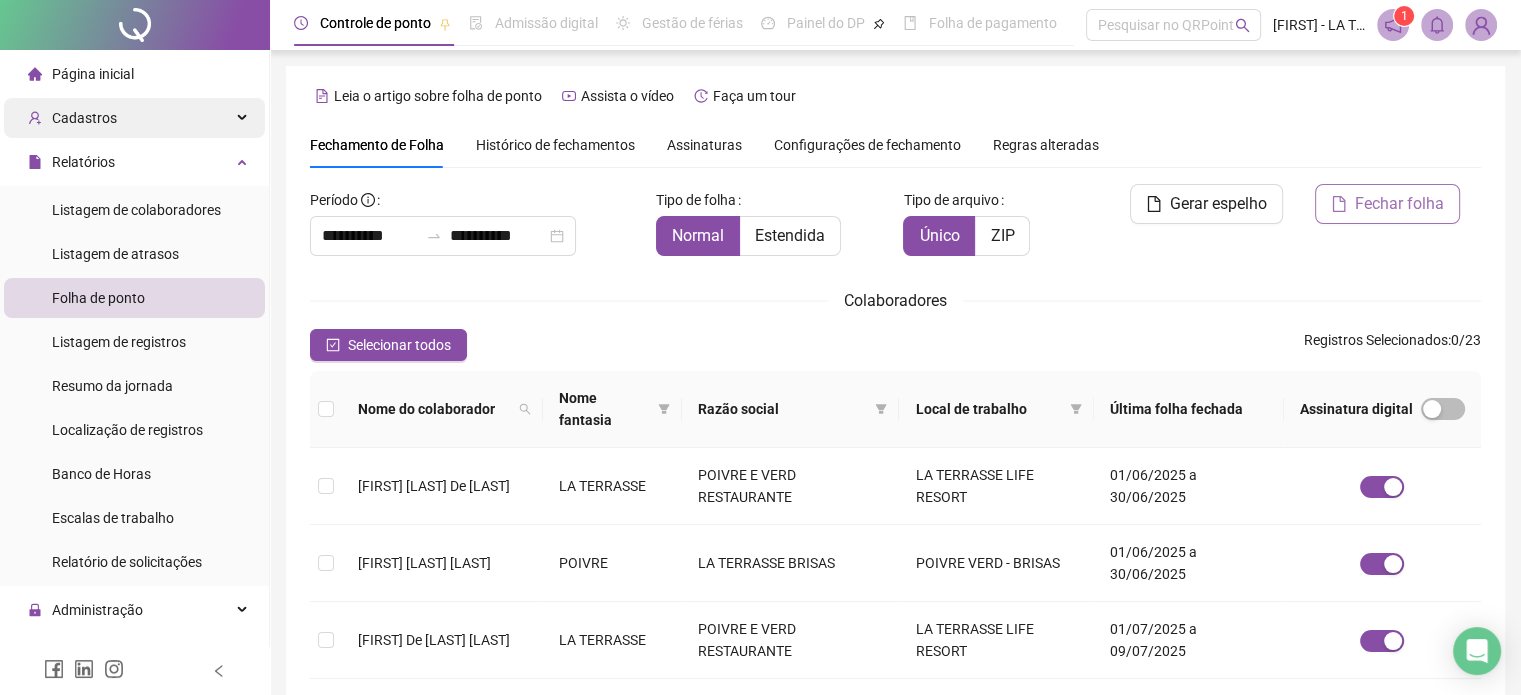 click on "Cadastros" at bounding box center (134, 118) 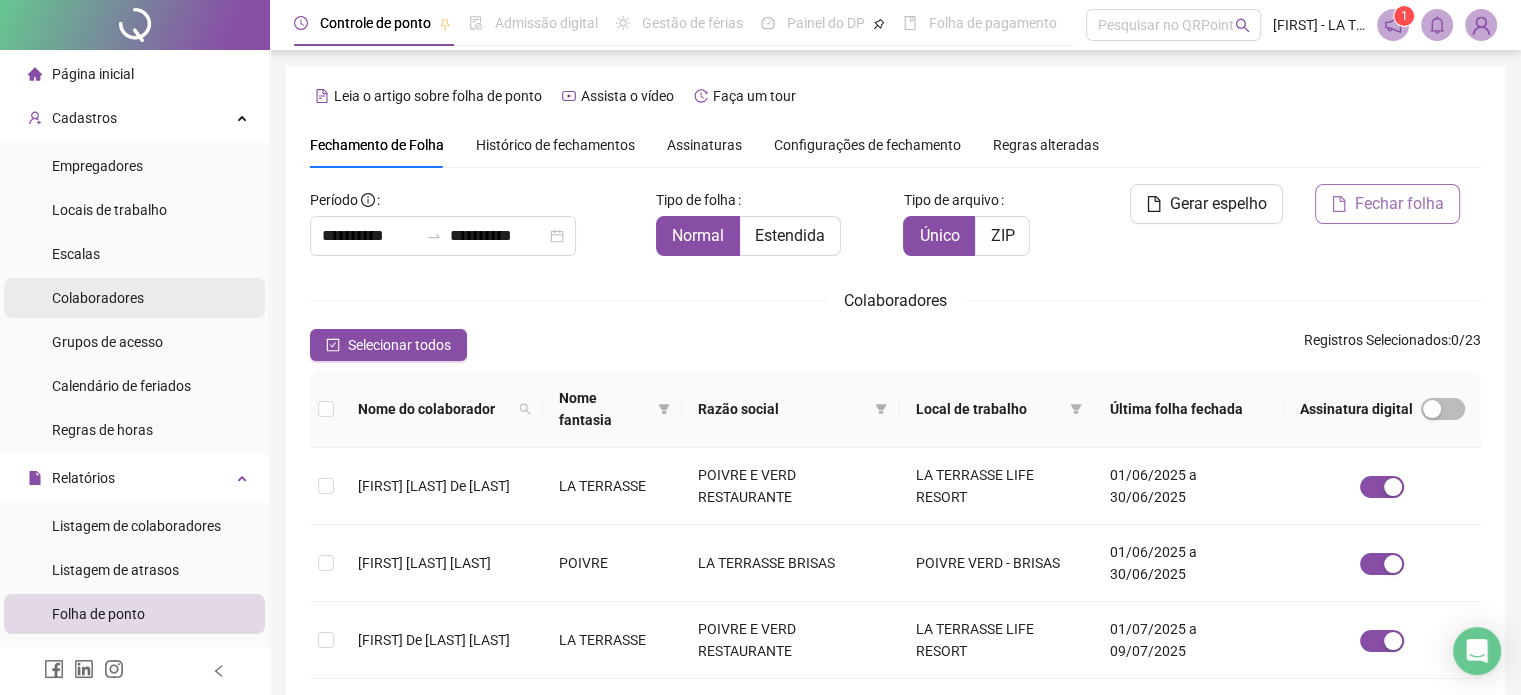 click on "Colaboradores" at bounding box center (98, 298) 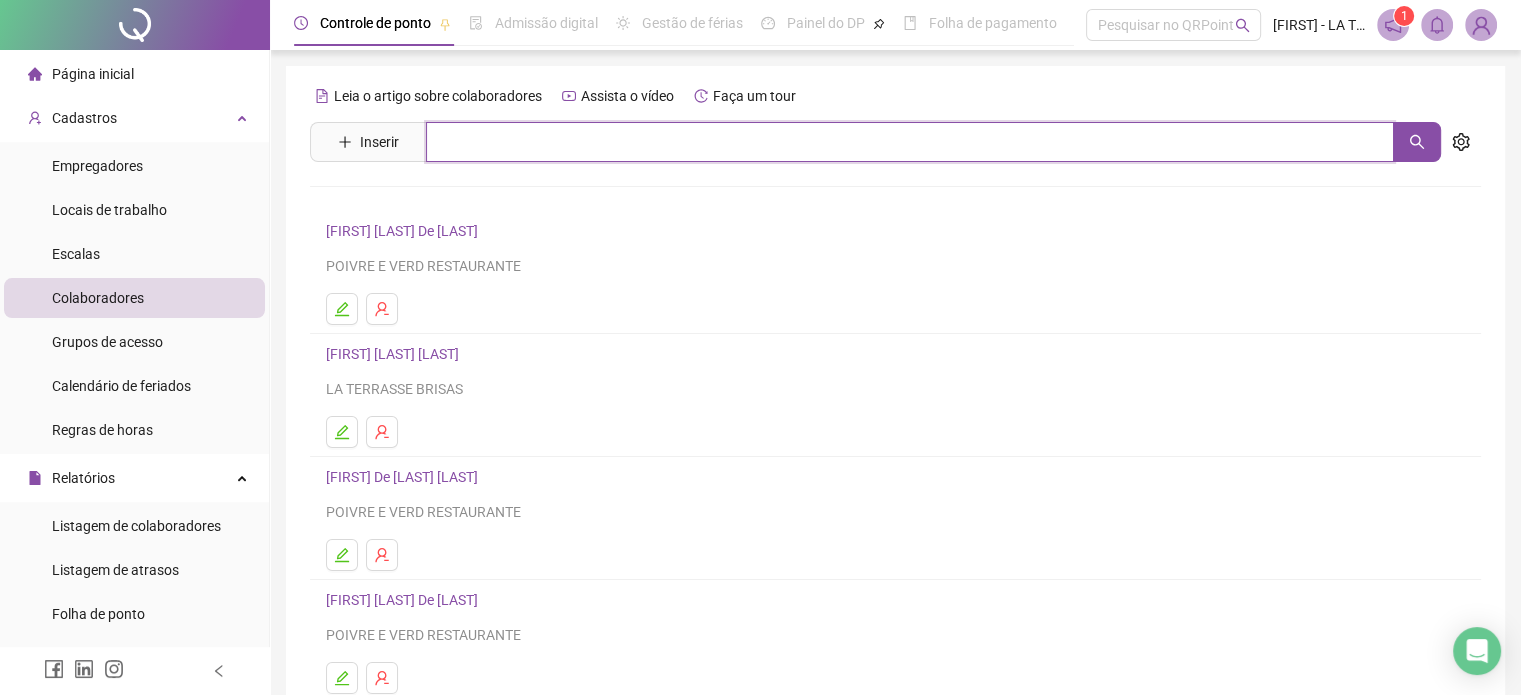 click at bounding box center [910, 142] 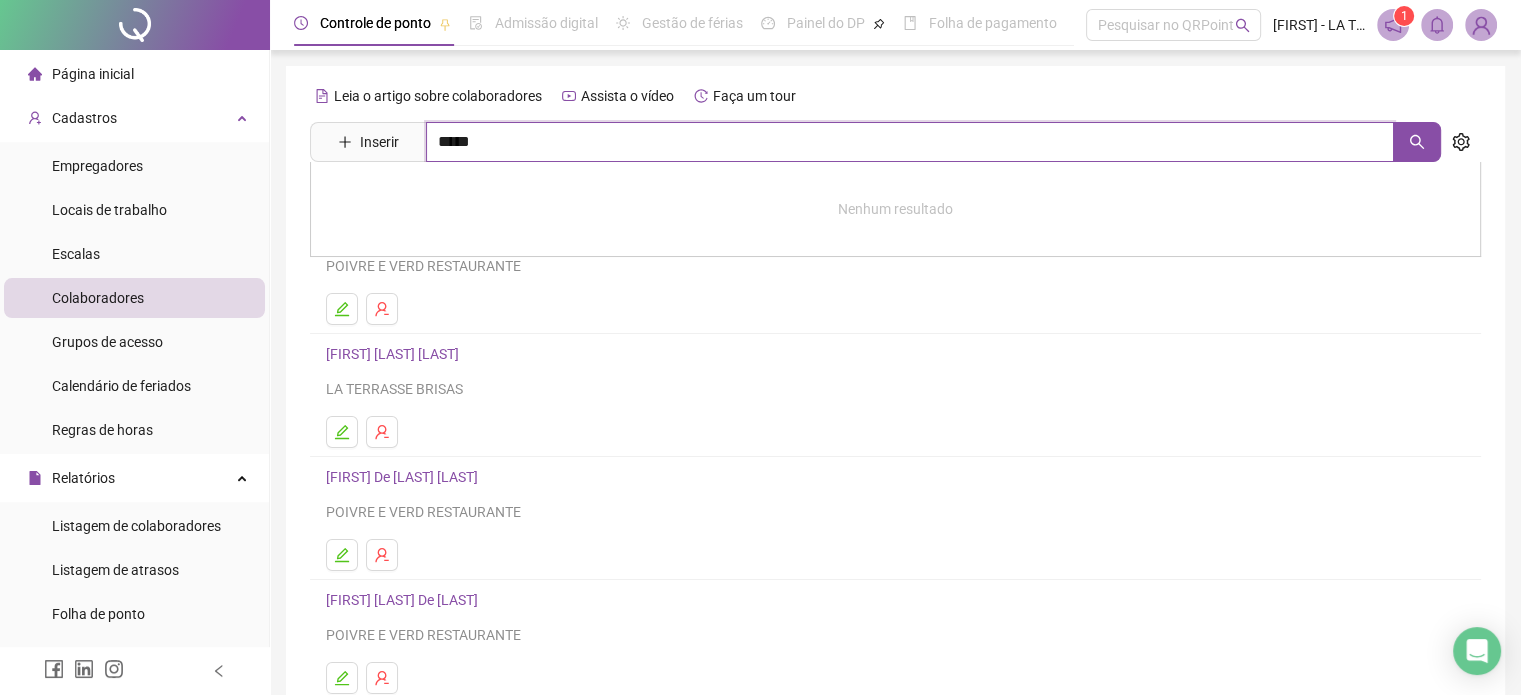 type on "*****" 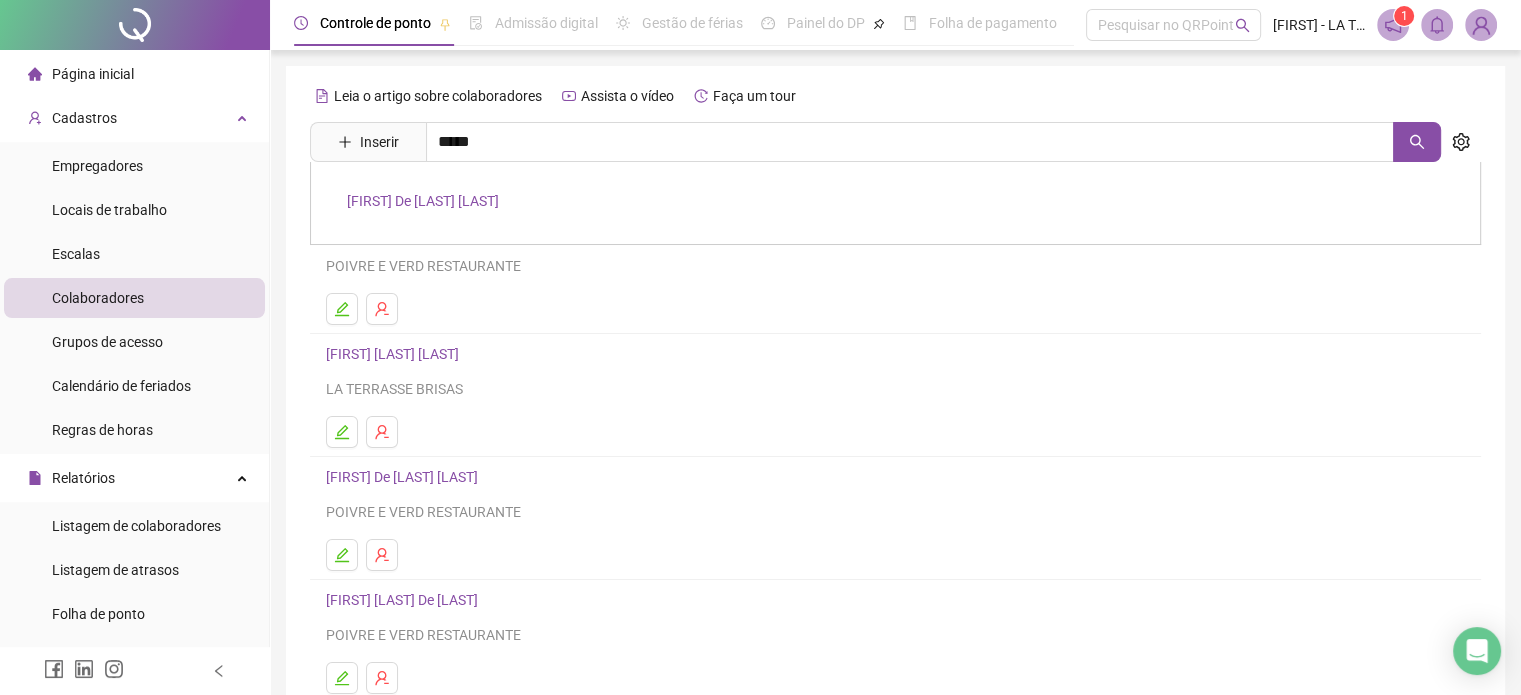 click on "[FIRST] De [LAST] [LAST]" at bounding box center (423, 201) 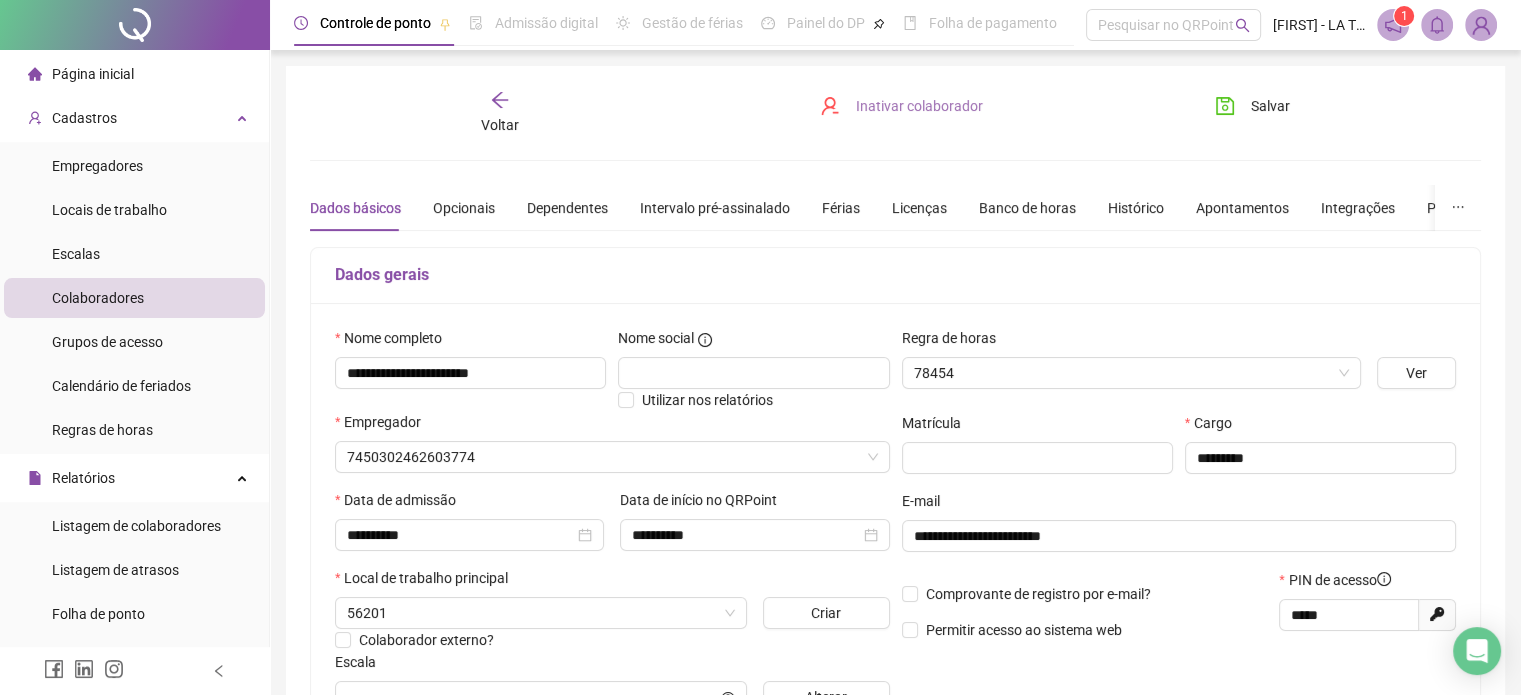 type on "*****" 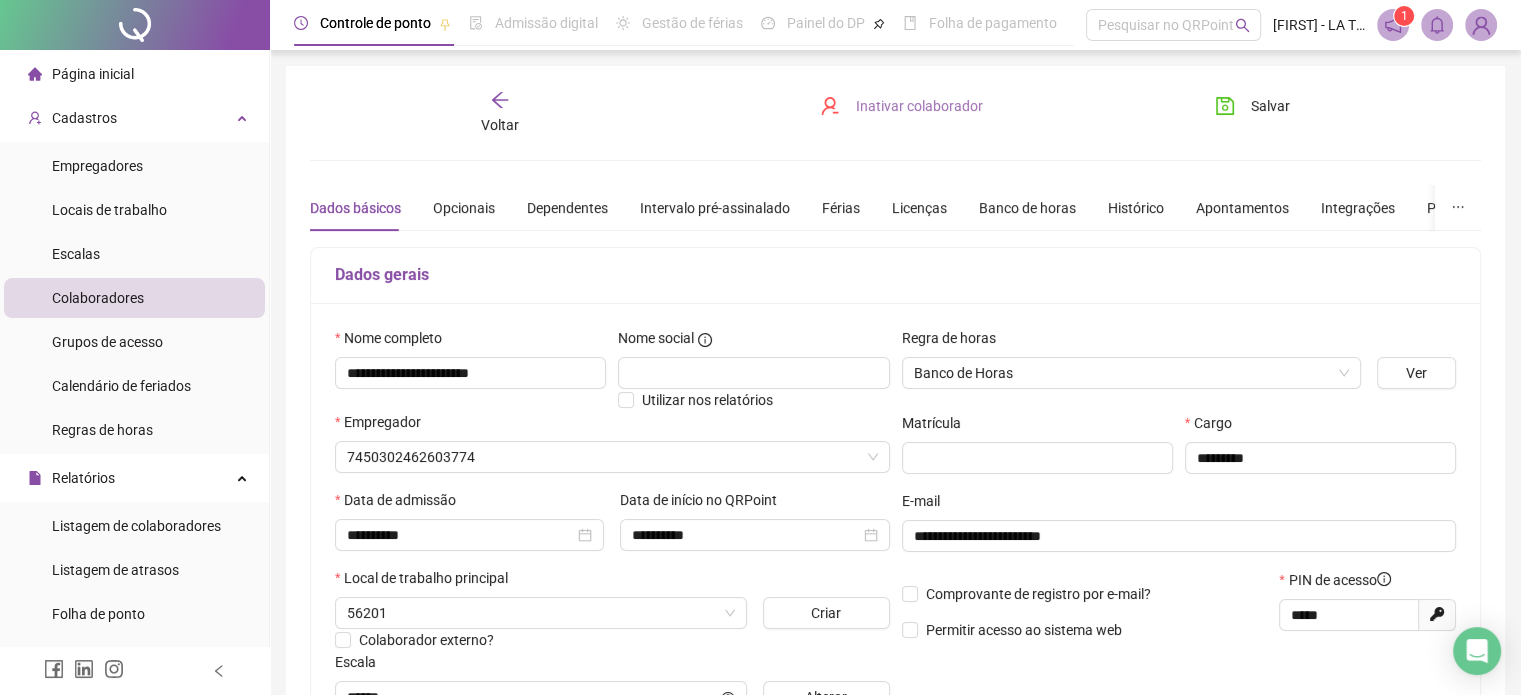 click on "Inativar colaborador" at bounding box center (919, 106) 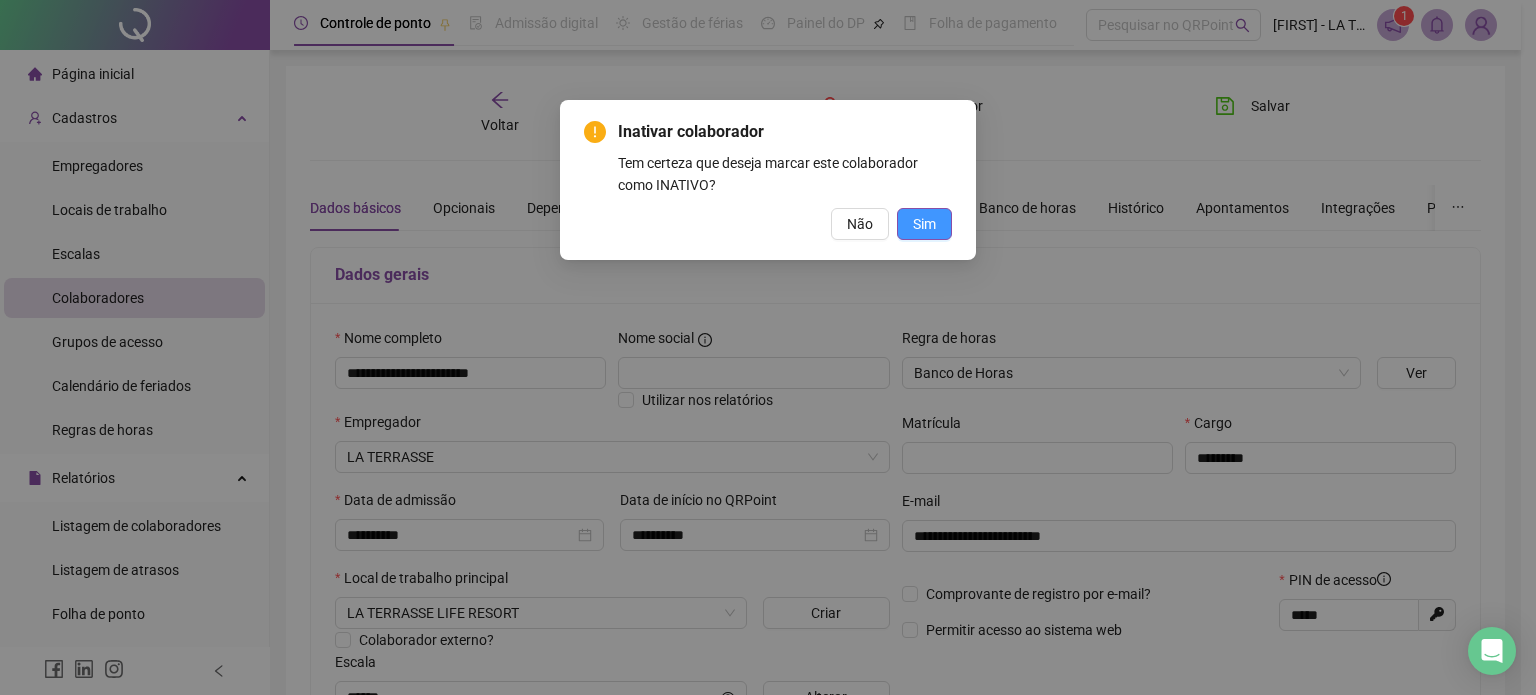 click on "Sim" at bounding box center (924, 224) 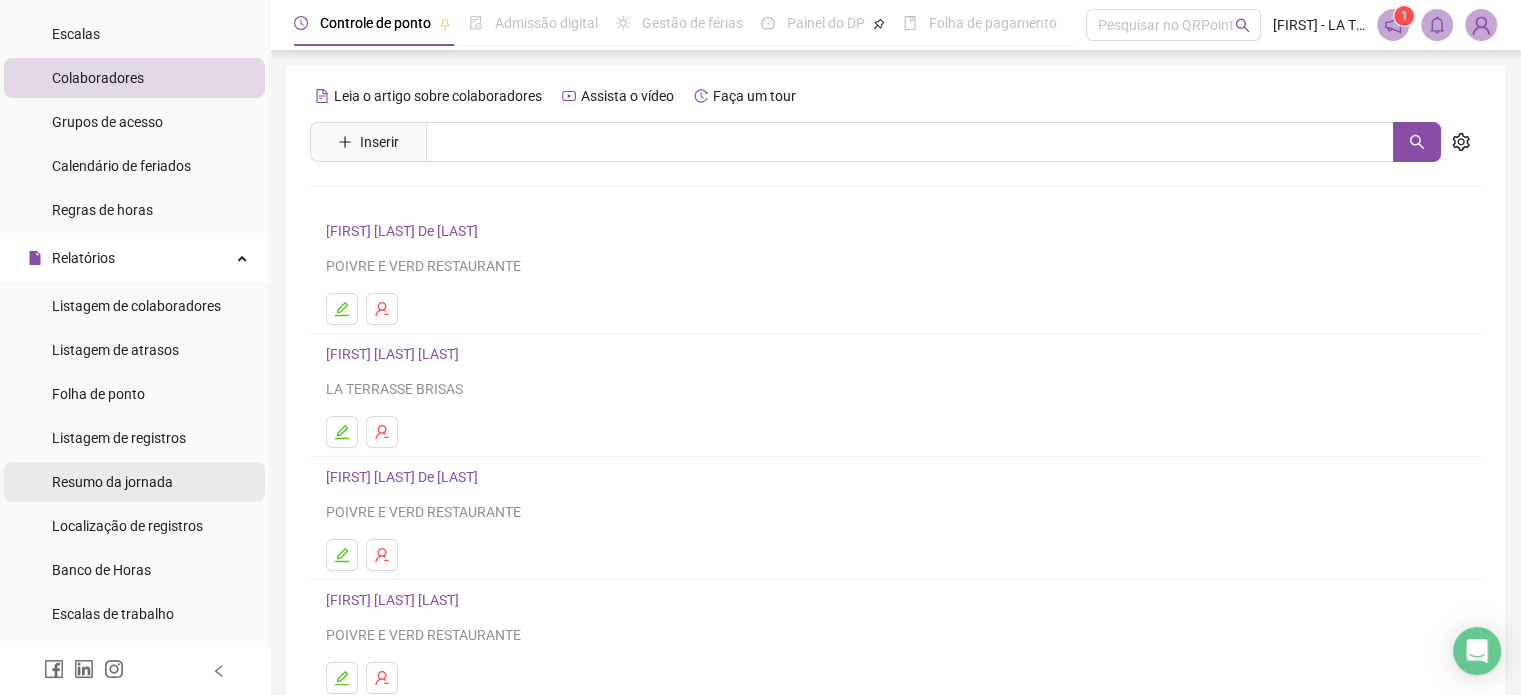 scroll, scrollTop: 300, scrollLeft: 0, axis: vertical 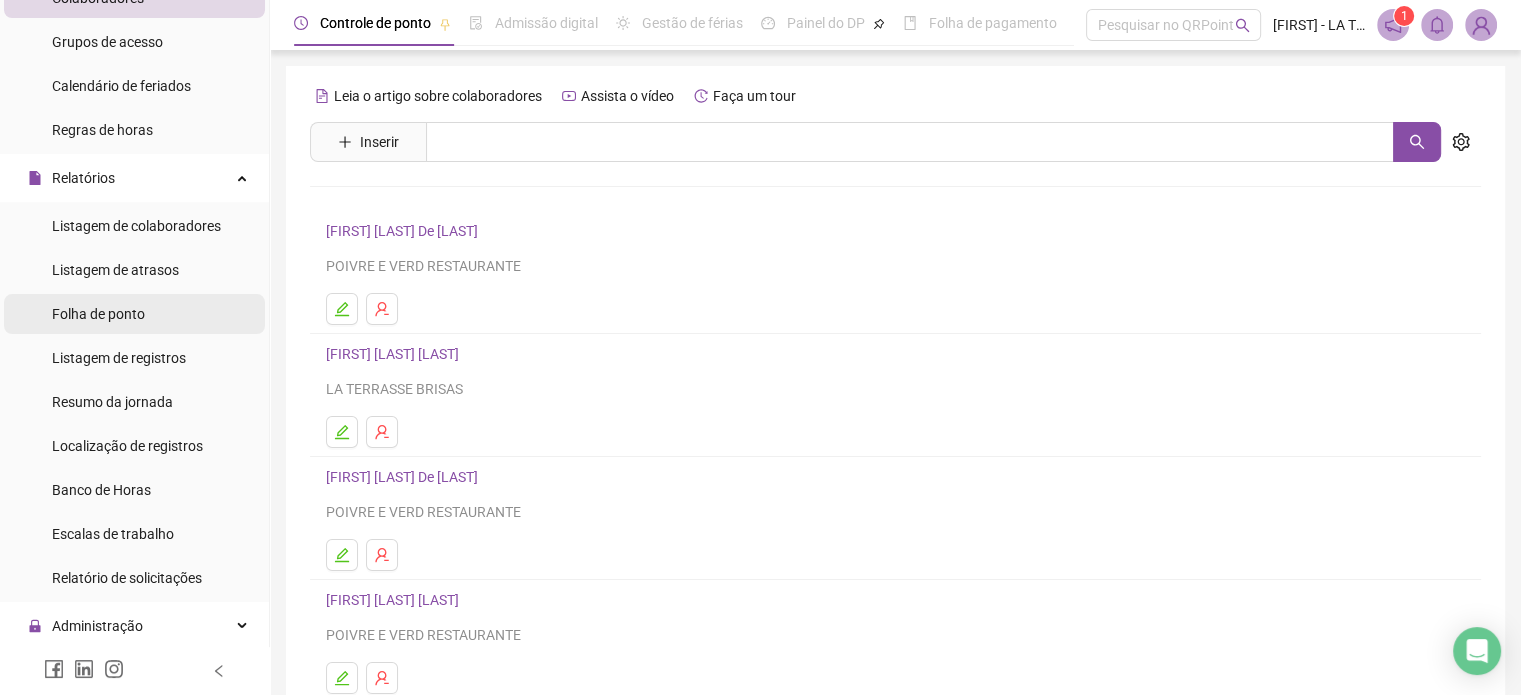 click on "Folha de ponto" at bounding box center [98, 314] 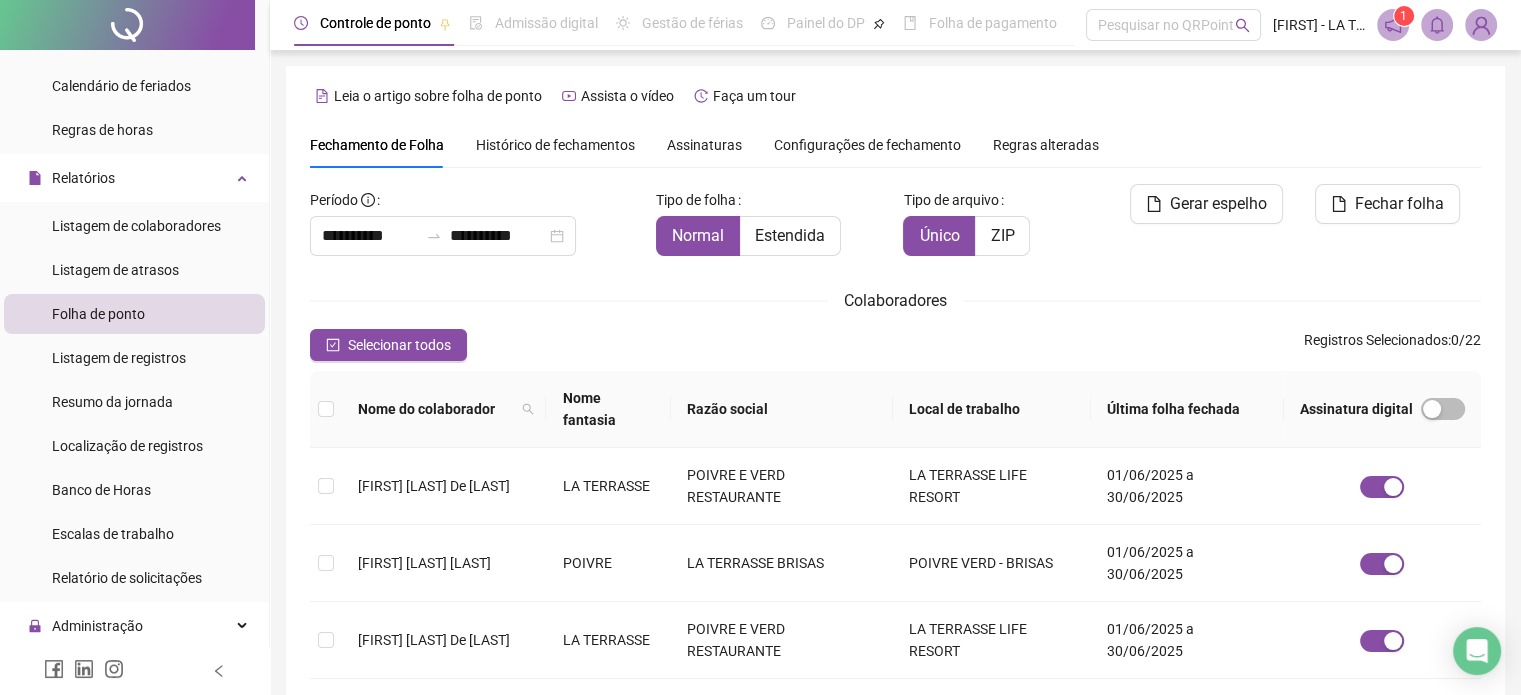 scroll, scrollTop: 61, scrollLeft: 0, axis: vertical 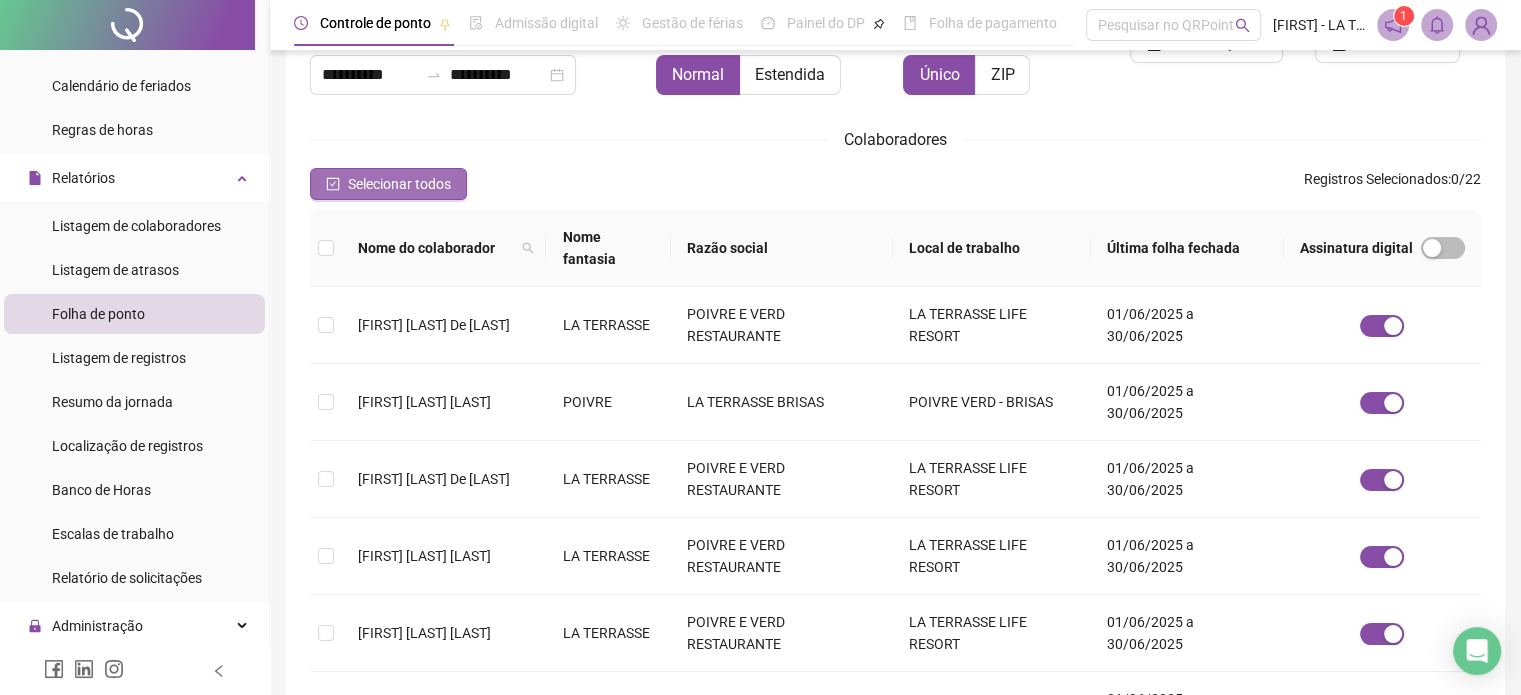 click on "Selecionar todos" at bounding box center (399, 184) 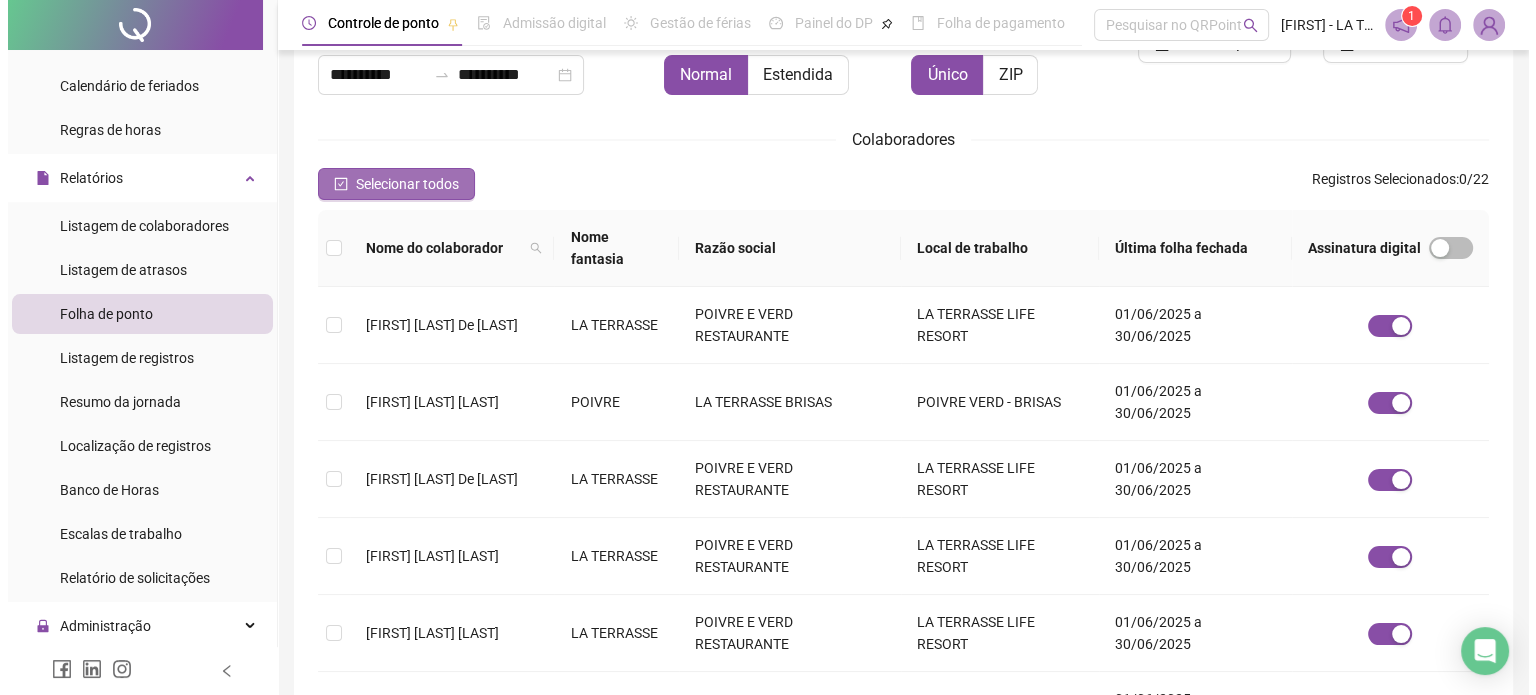 scroll, scrollTop: 61, scrollLeft: 0, axis: vertical 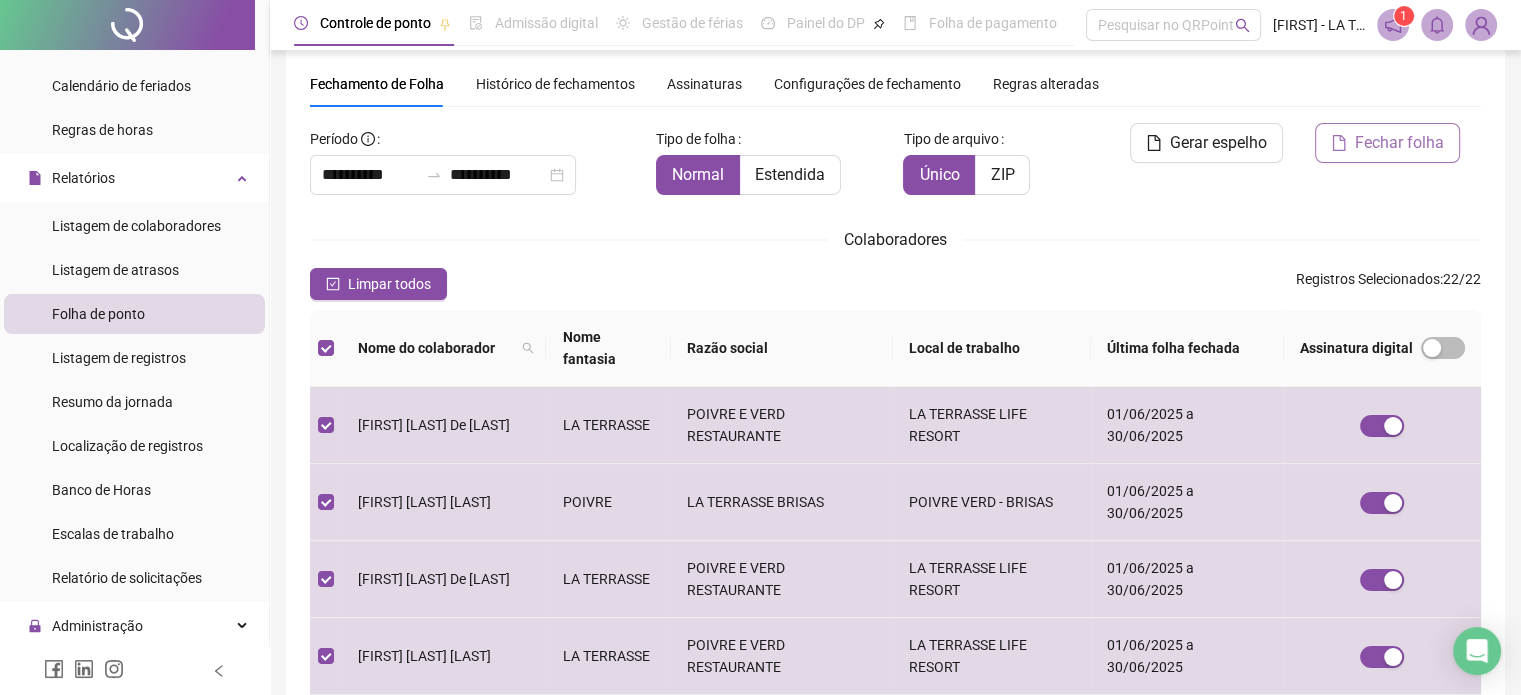 click on "Fechar folha" at bounding box center (1399, 143) 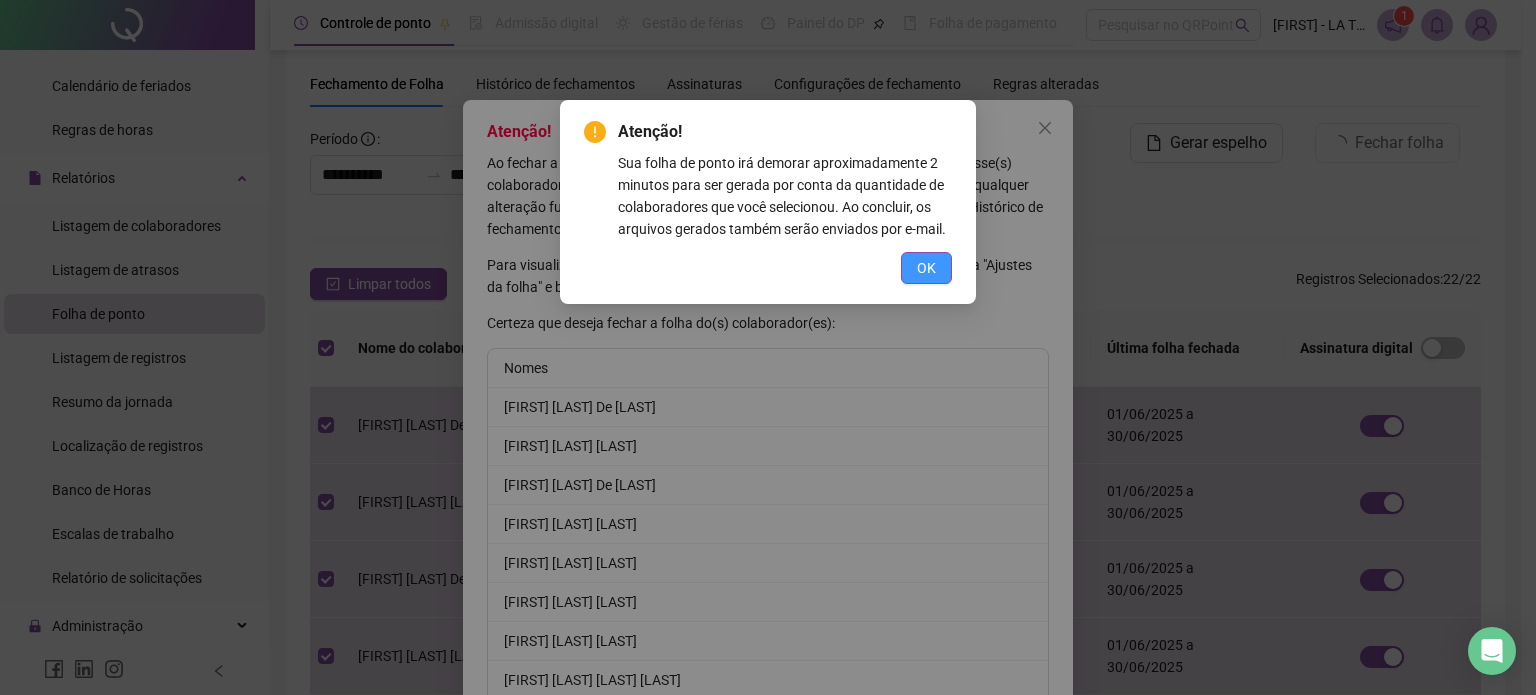 click on "OK" at bounding box center [926, 268] 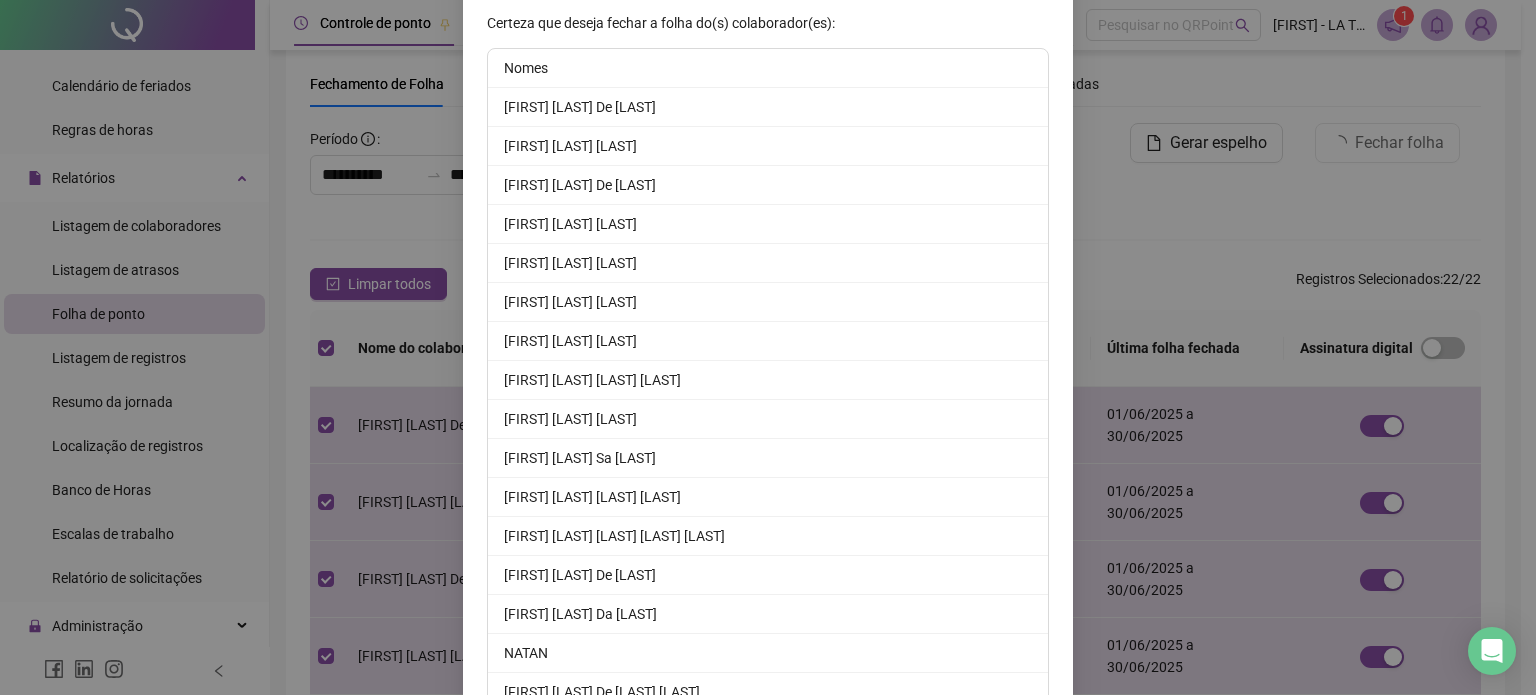 scroll, scrollTop: 634, scrollLeft: 0, axis: vertical 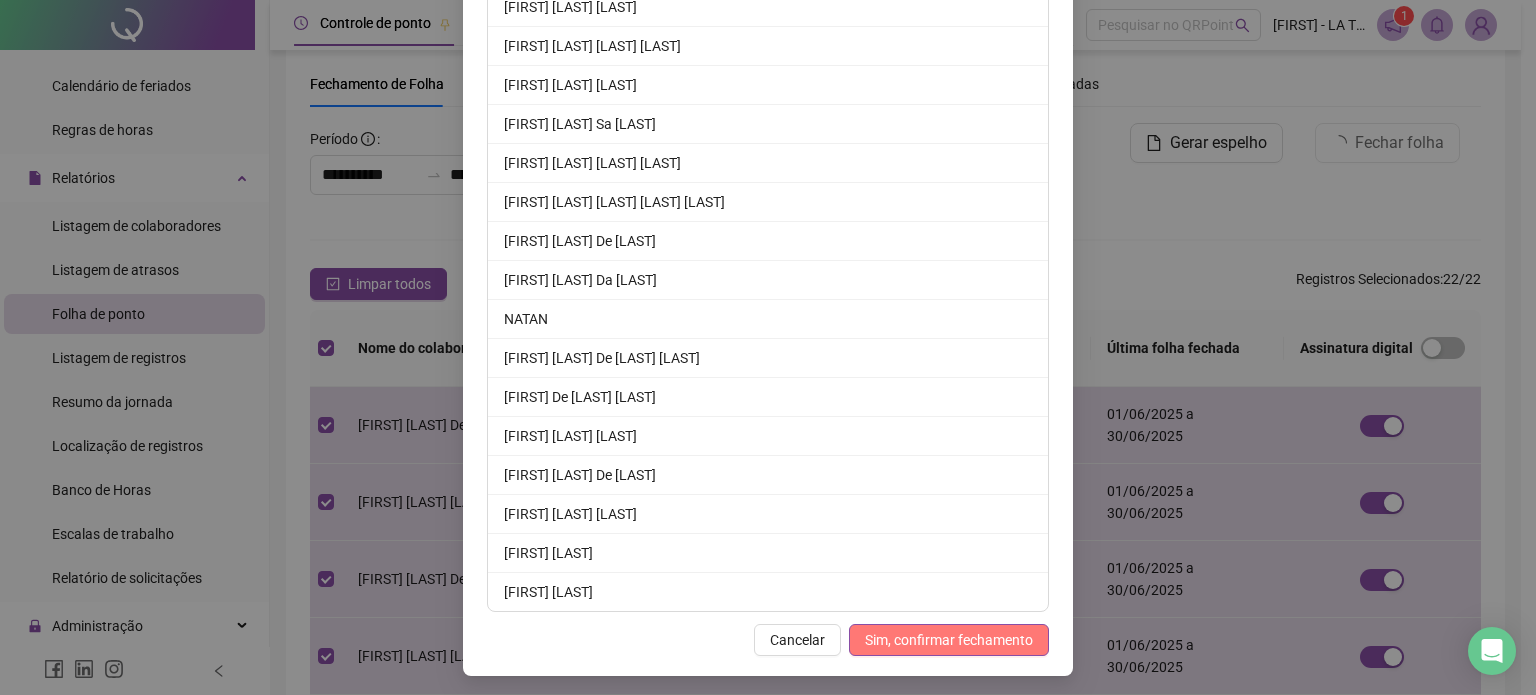 click on "Sim, confirmar fechamento" at bounding box center (949, 640) 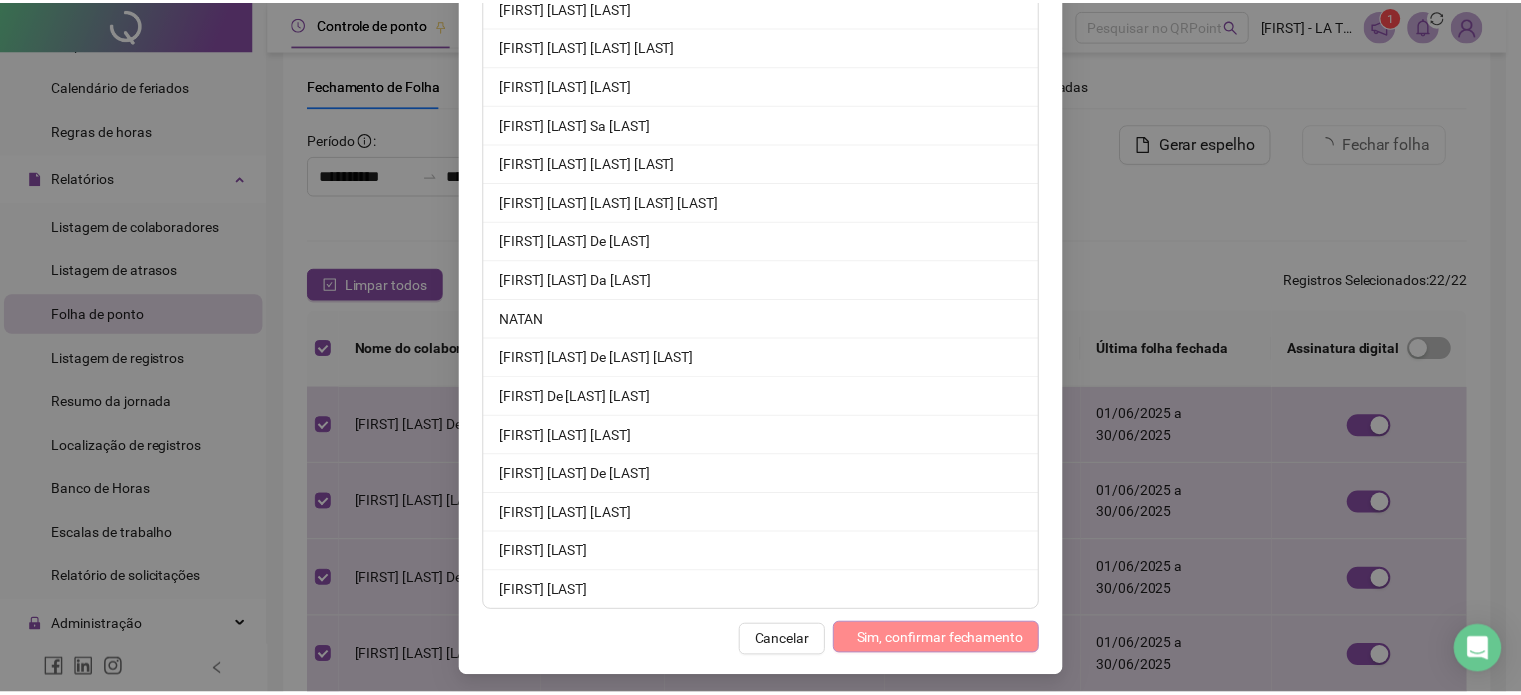 scroll, scrollTop: 535, scrollLeft: 0, axis: vertical 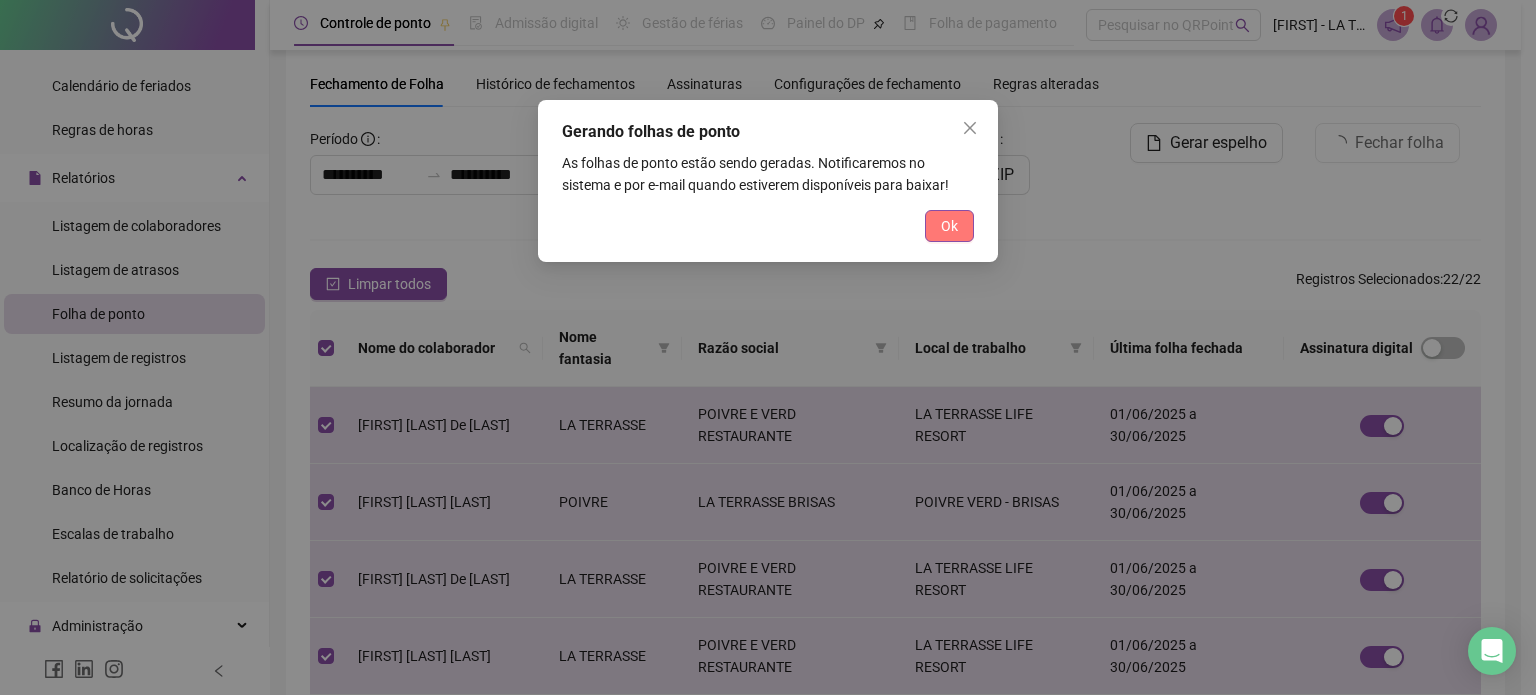 click on "Ok" at bounding box center [949, 226] 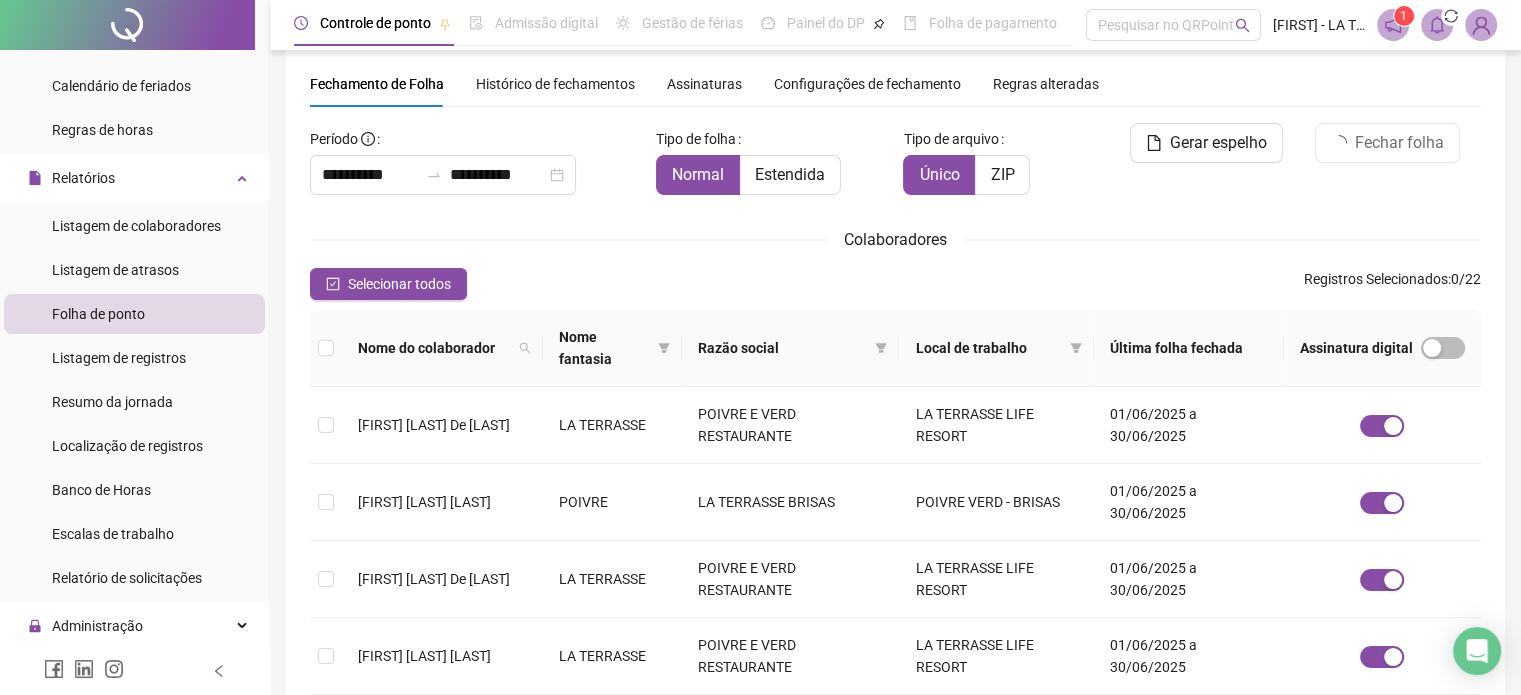click at bounding box center [1437, 25] 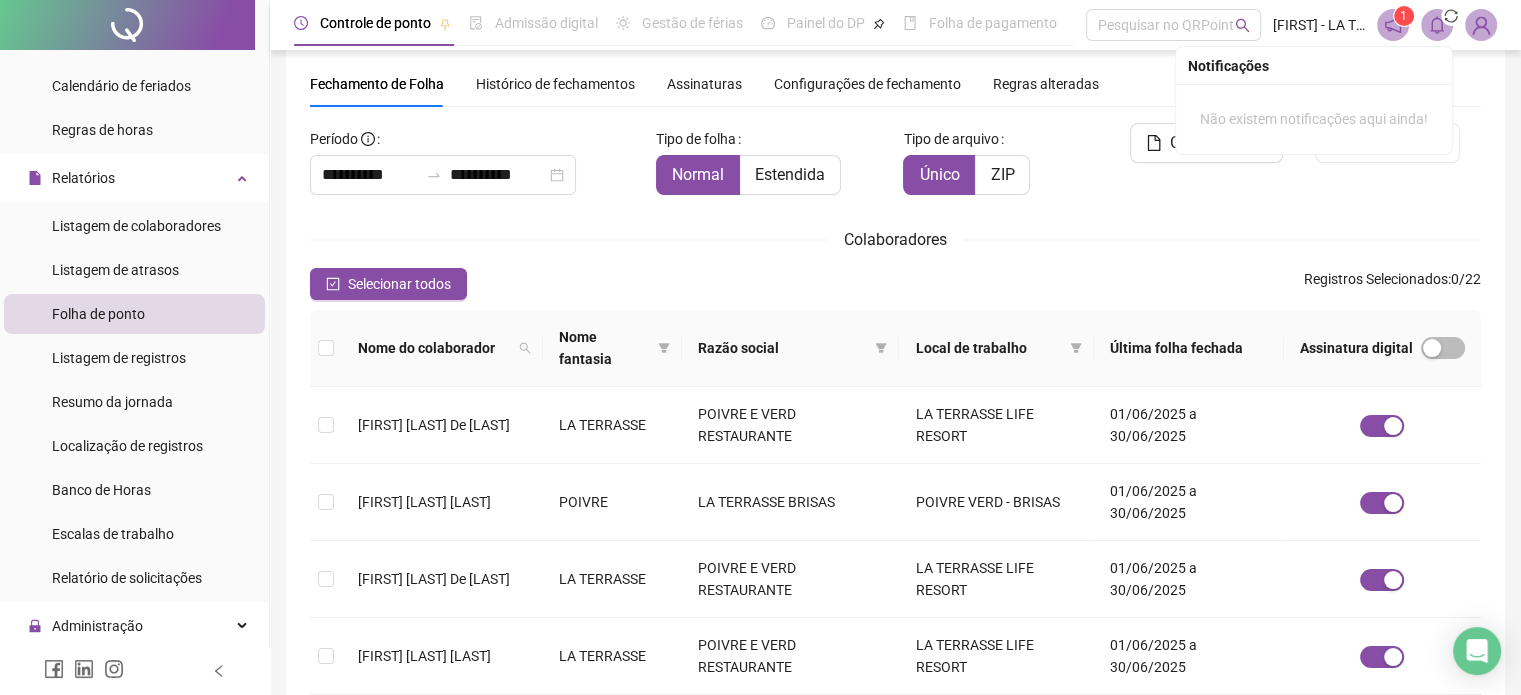 click 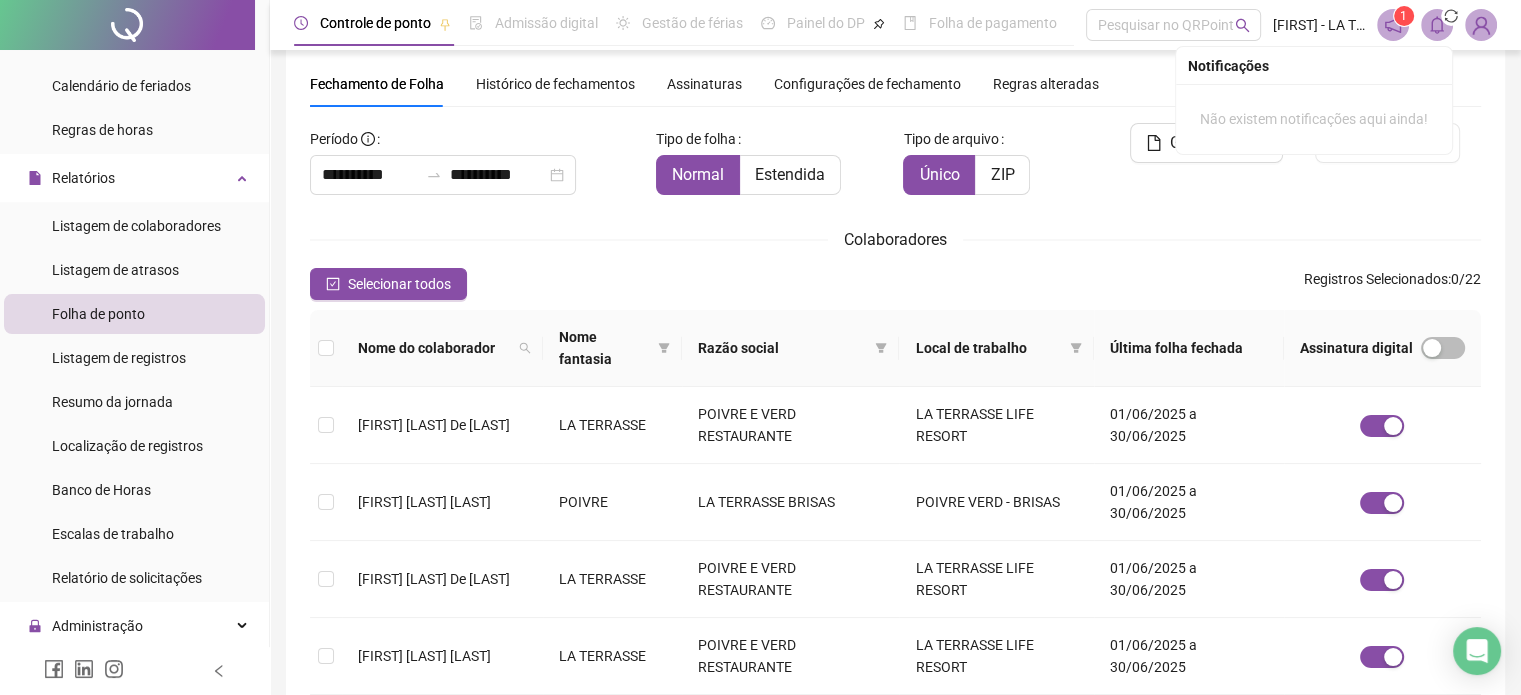click 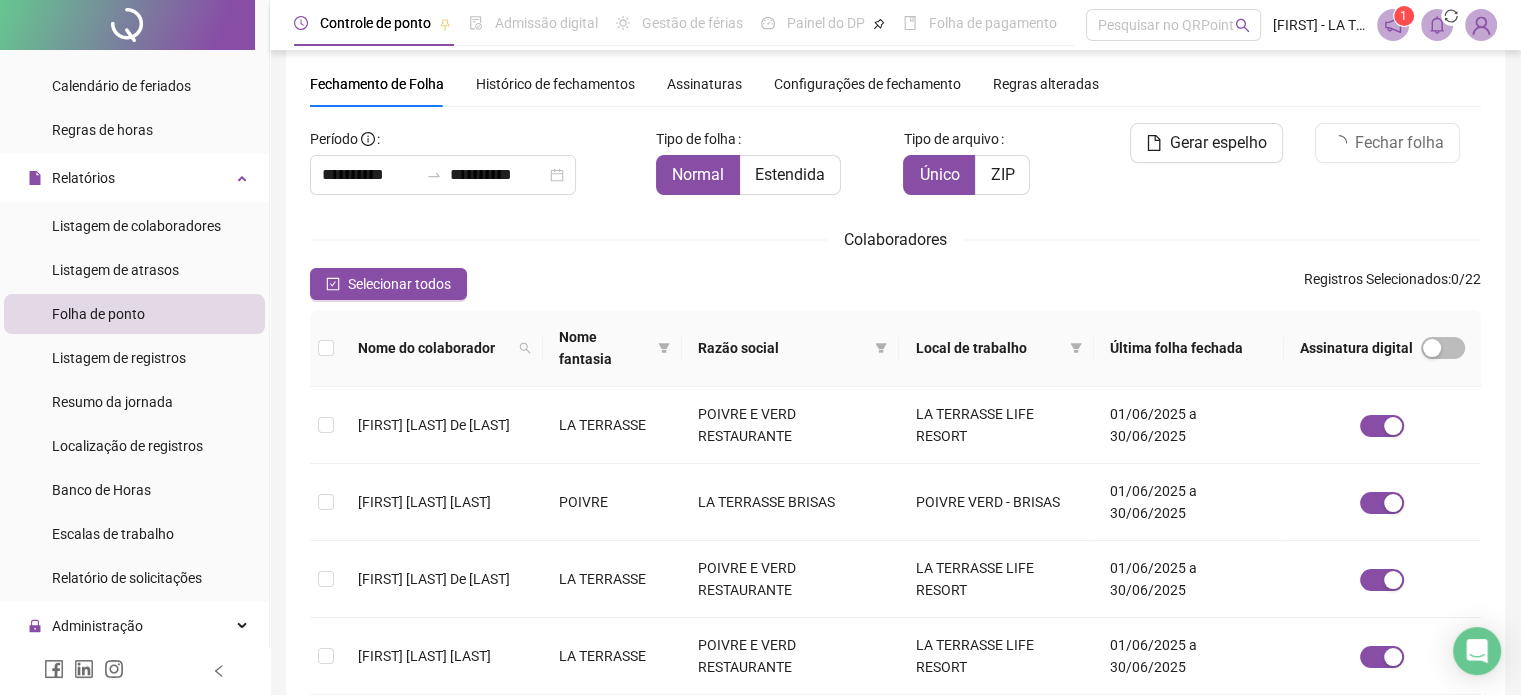 click on "Fechar folha" at bounding box center (1390, 167) 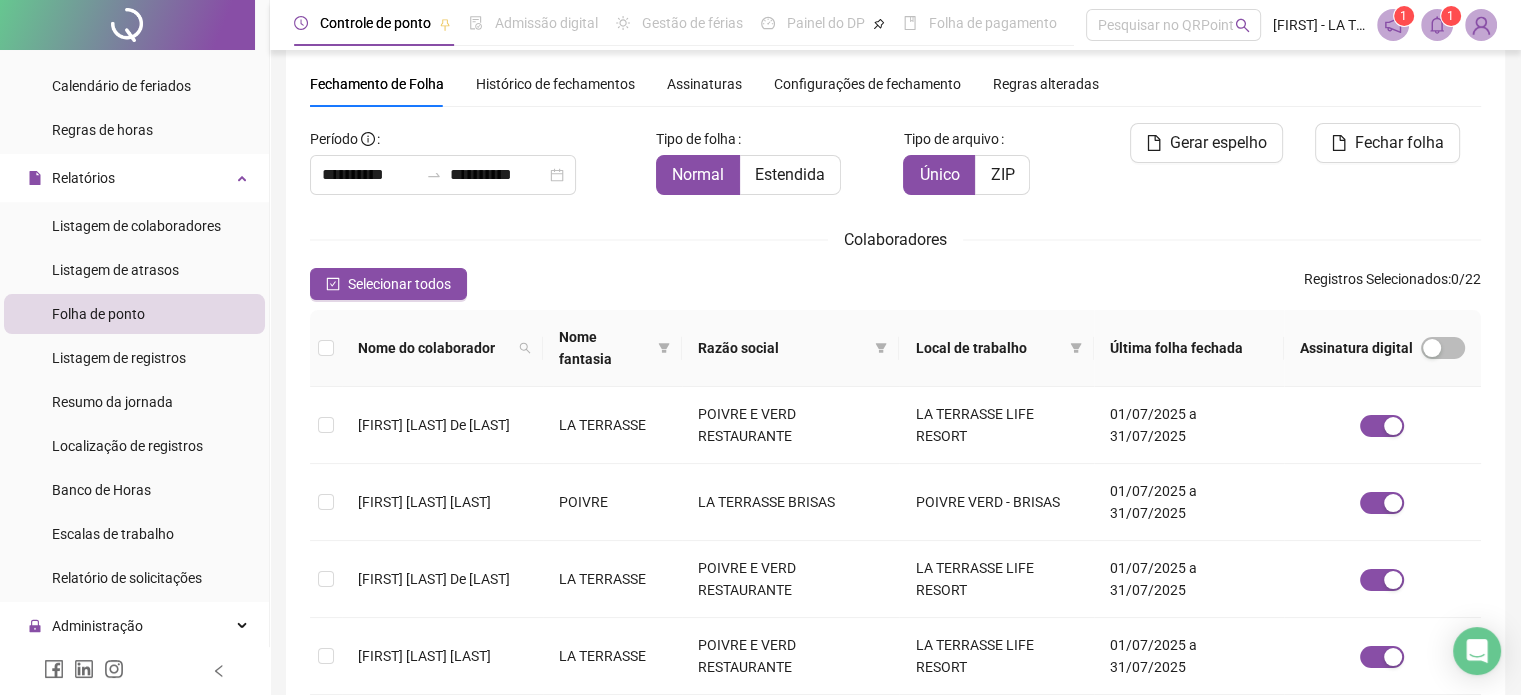 click 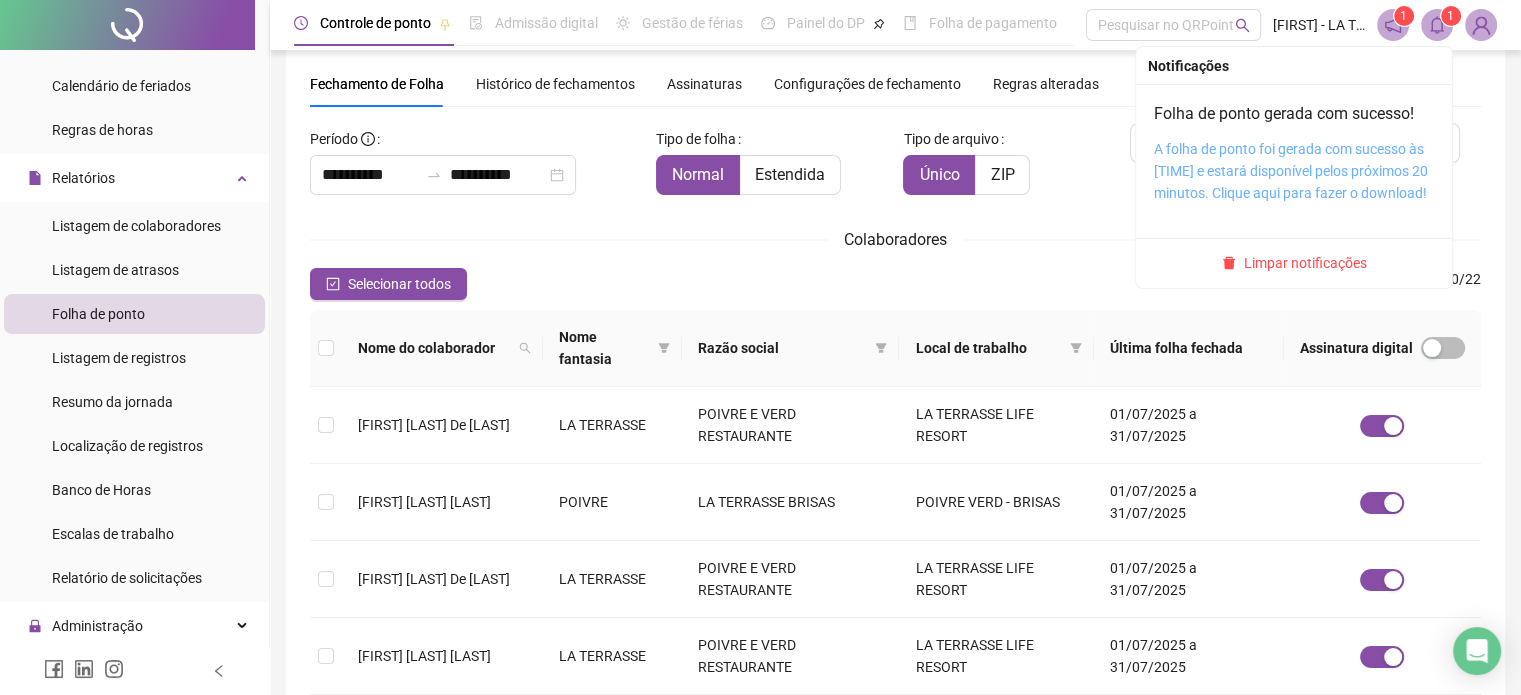 click on "A folha de ponto foi gerada com sucesso às [TIME] e estará disponível pelos próximos 20 minutos.
Clique aqui para fazer o download!" at bounding box center (1291, 171) 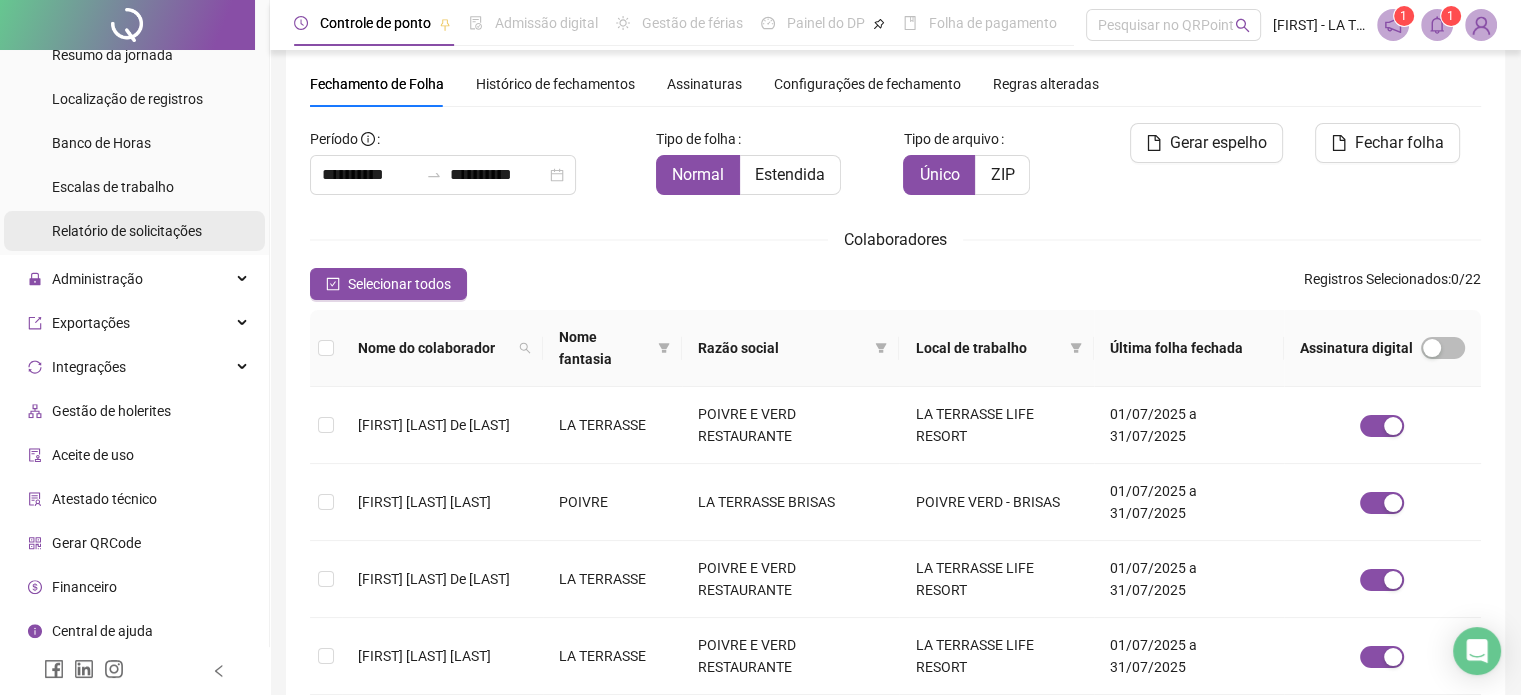 scroll, scrollTop: 651, scrollLeft: 0, axis: vertical 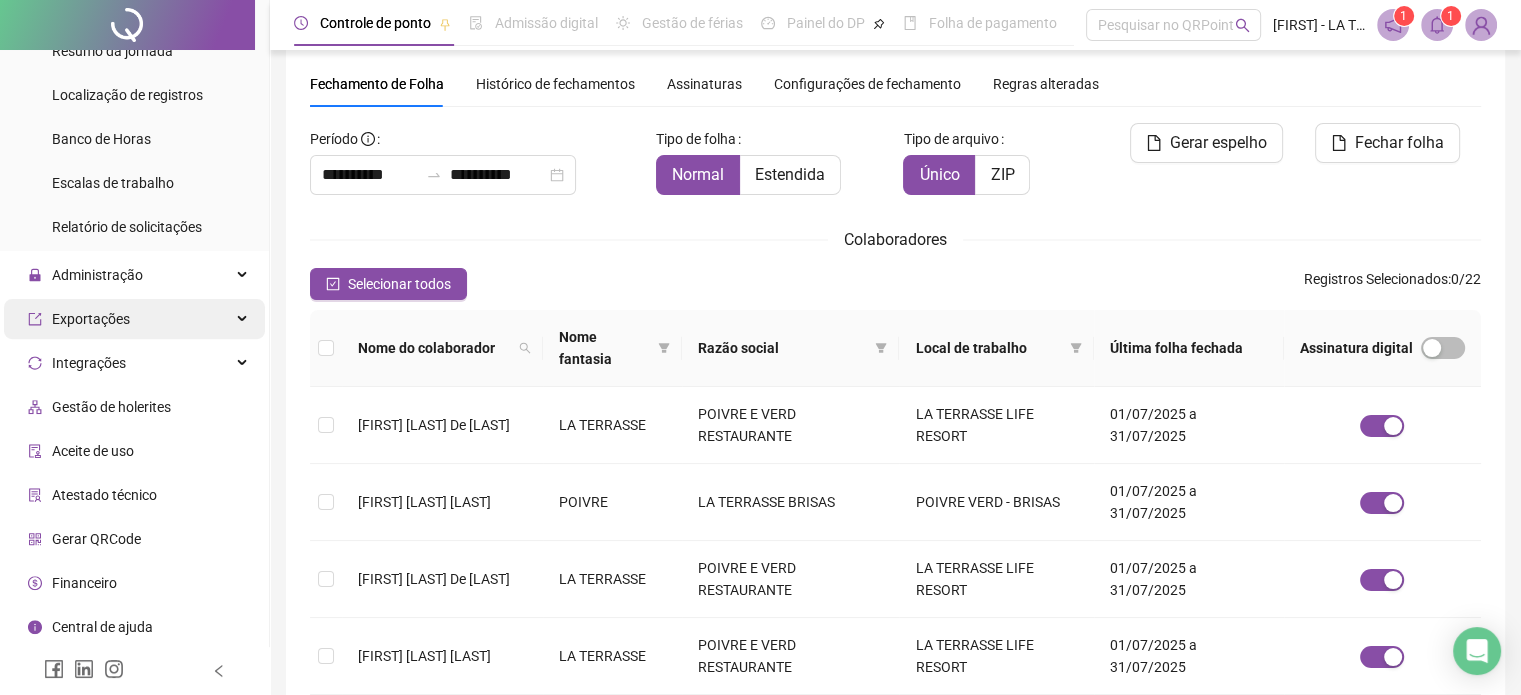 click on "Exportações" at bounding box center [79, 319] 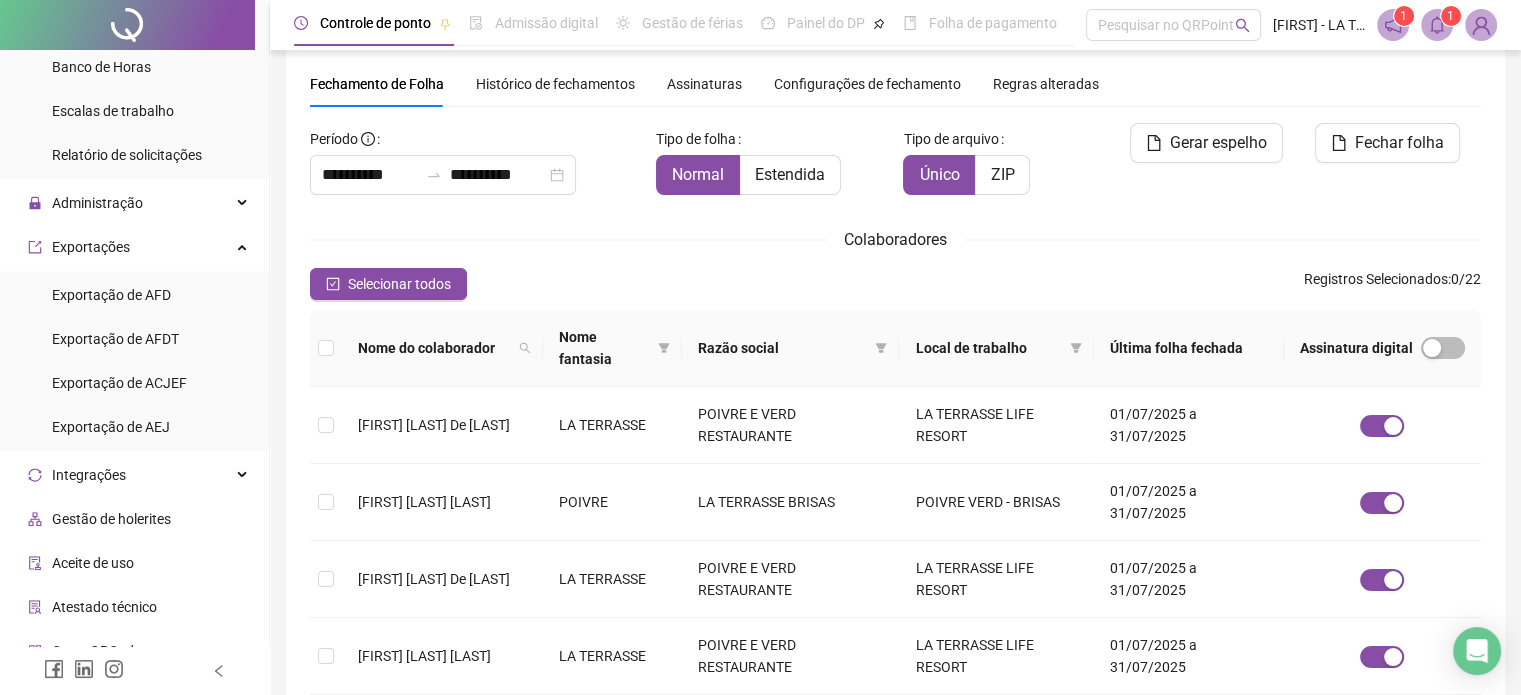 scroll, scrollTop: 835, scrollLeft: 0, axis: vertical 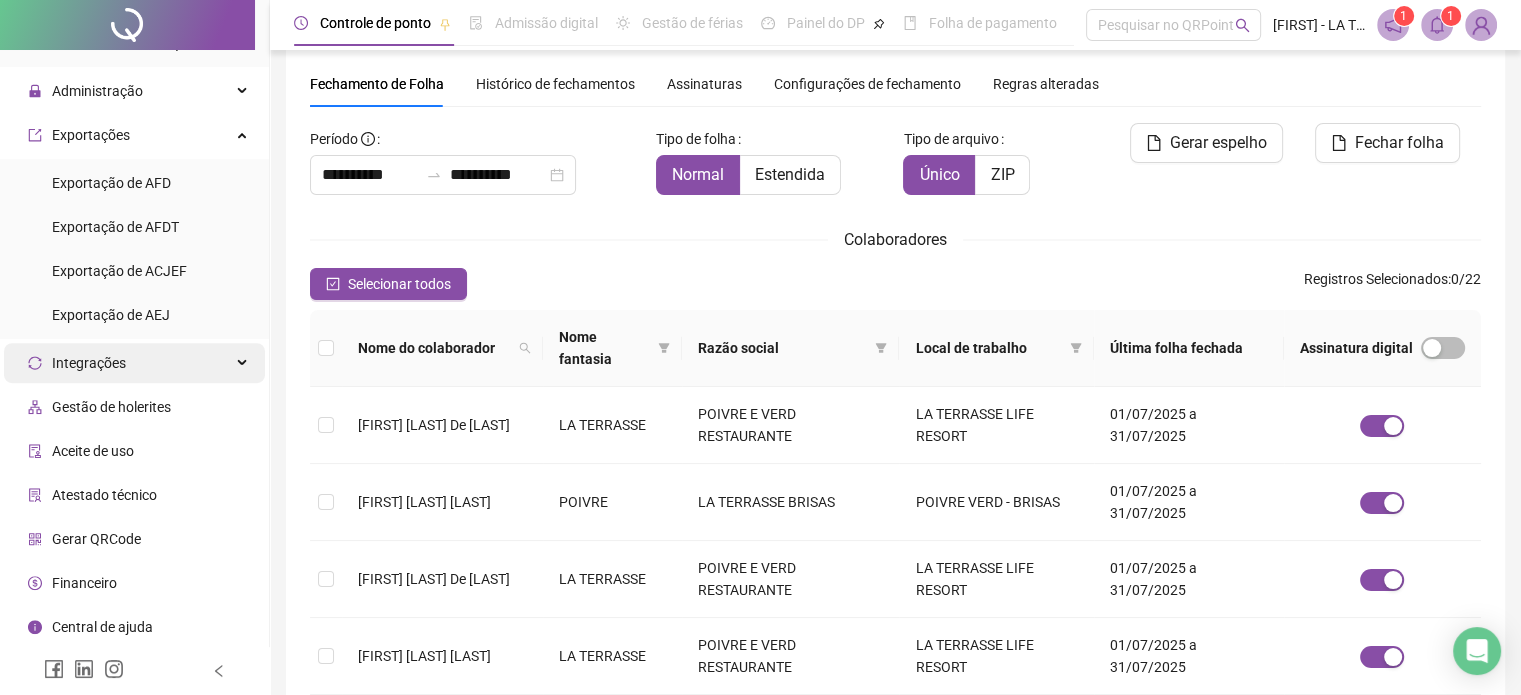 click on "Integrações" at bounding box center [89, 363] 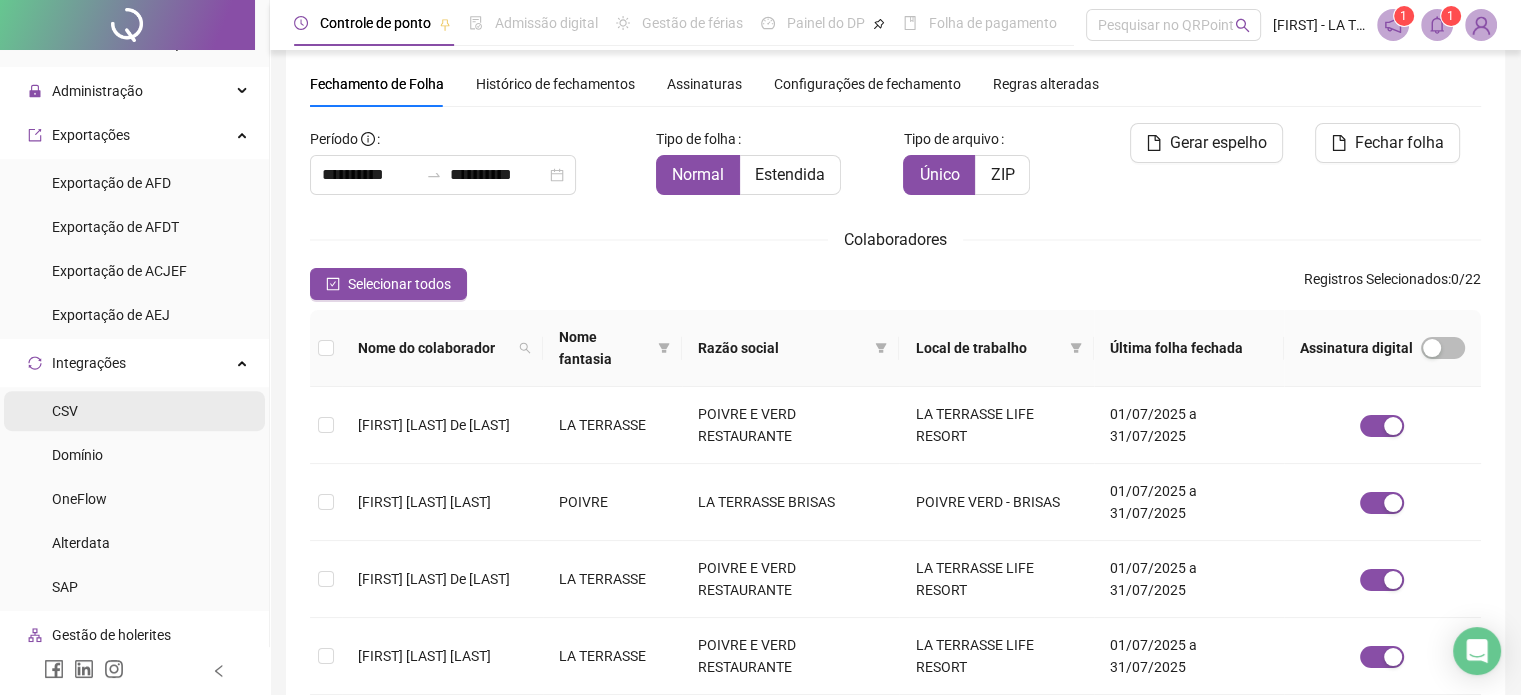 click on "CSV" at bounding box center (65, 411) 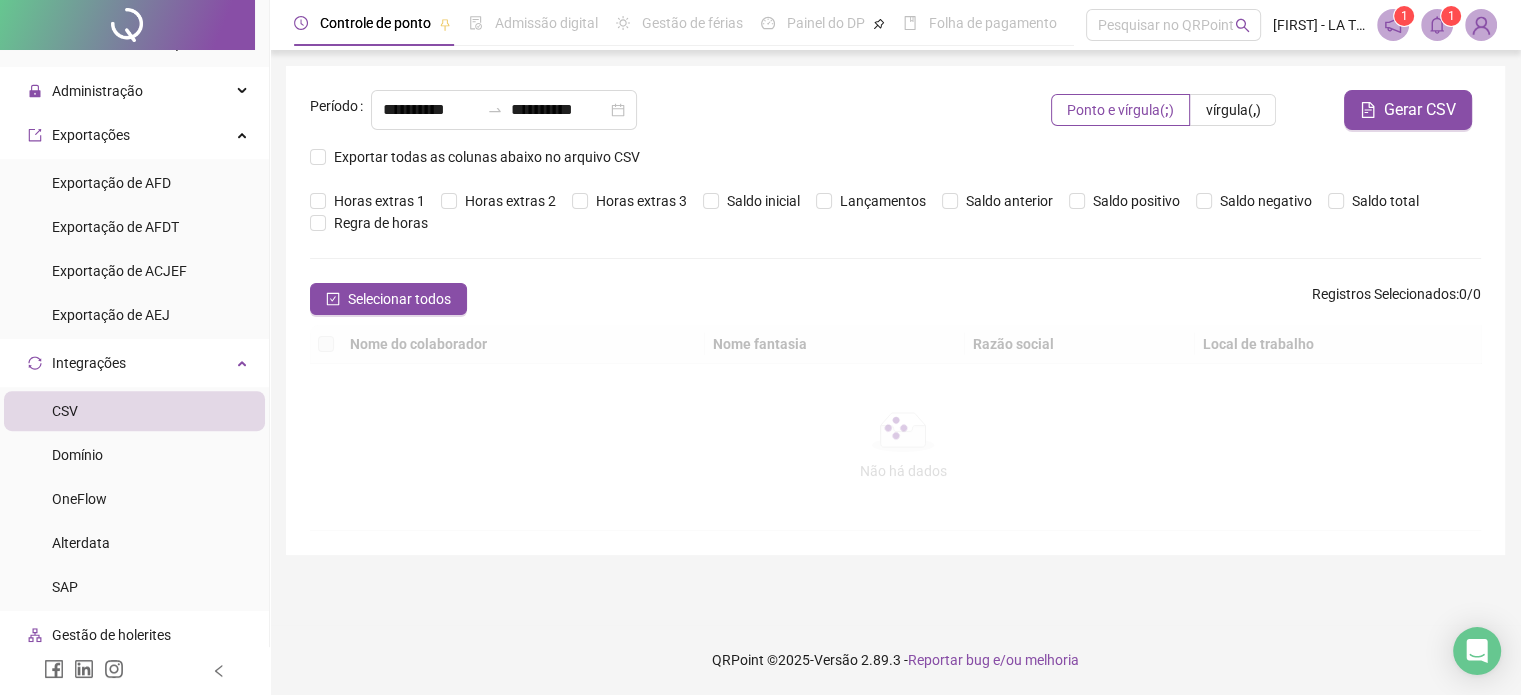 scroll, scrollTop: 0, scrollLeft: 0, axis: both 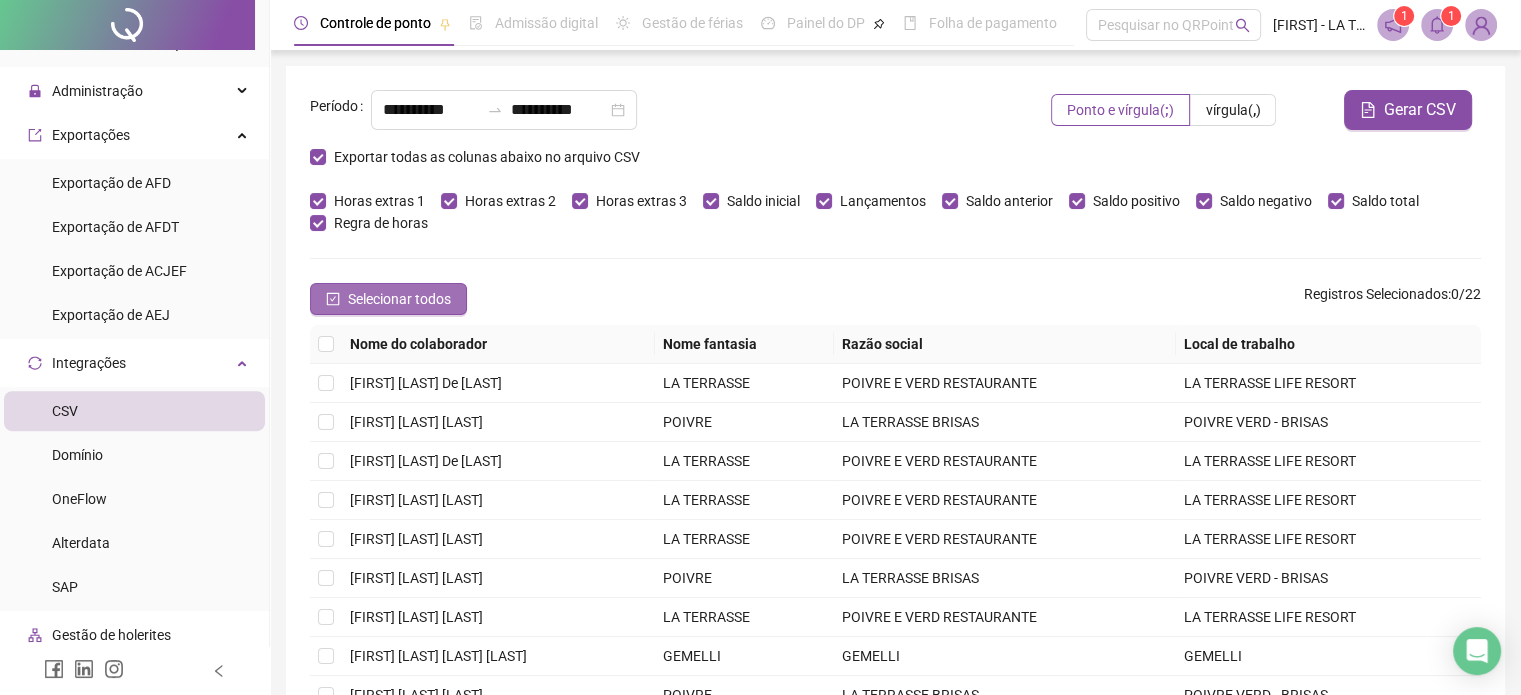 click on "Selecionar todos" at bounding box center [399, 299] 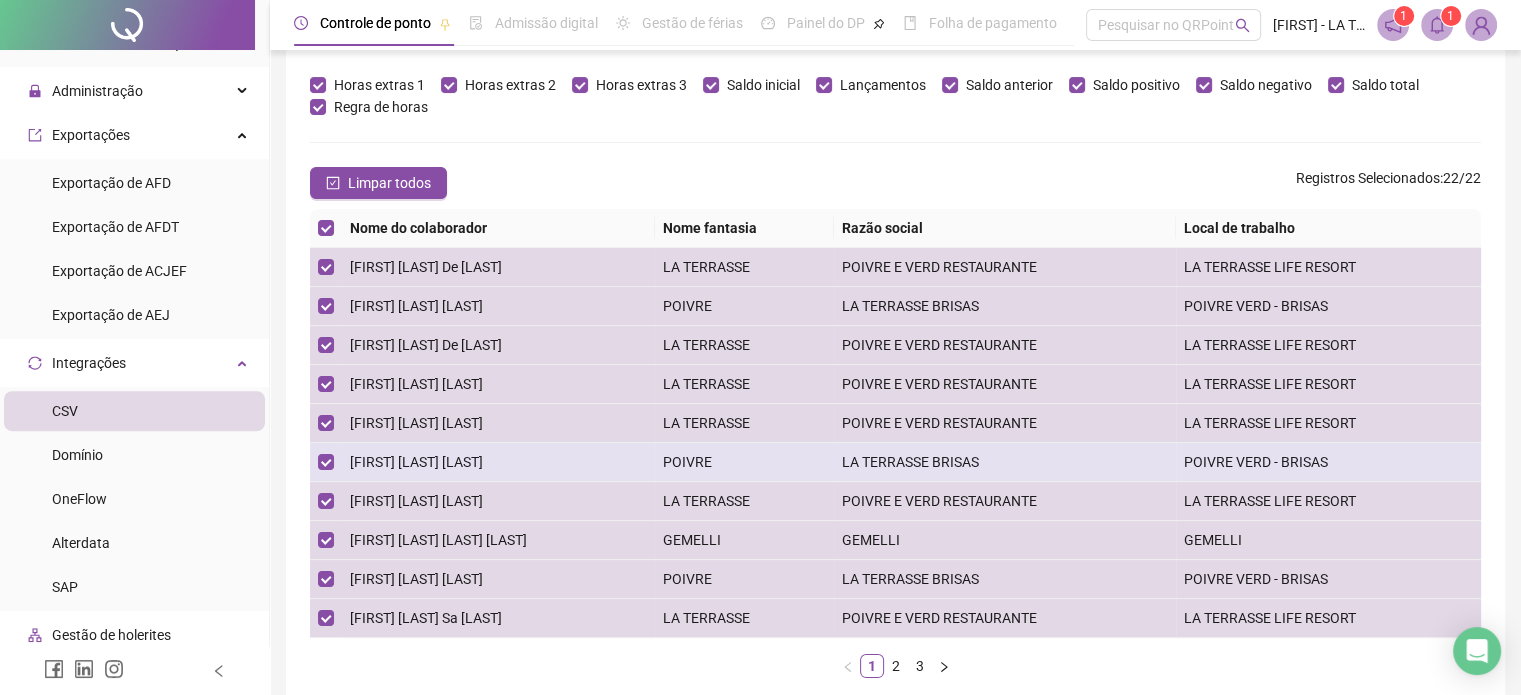 scroll, scrollTop: 0, scrollLeft: 0, axis: both 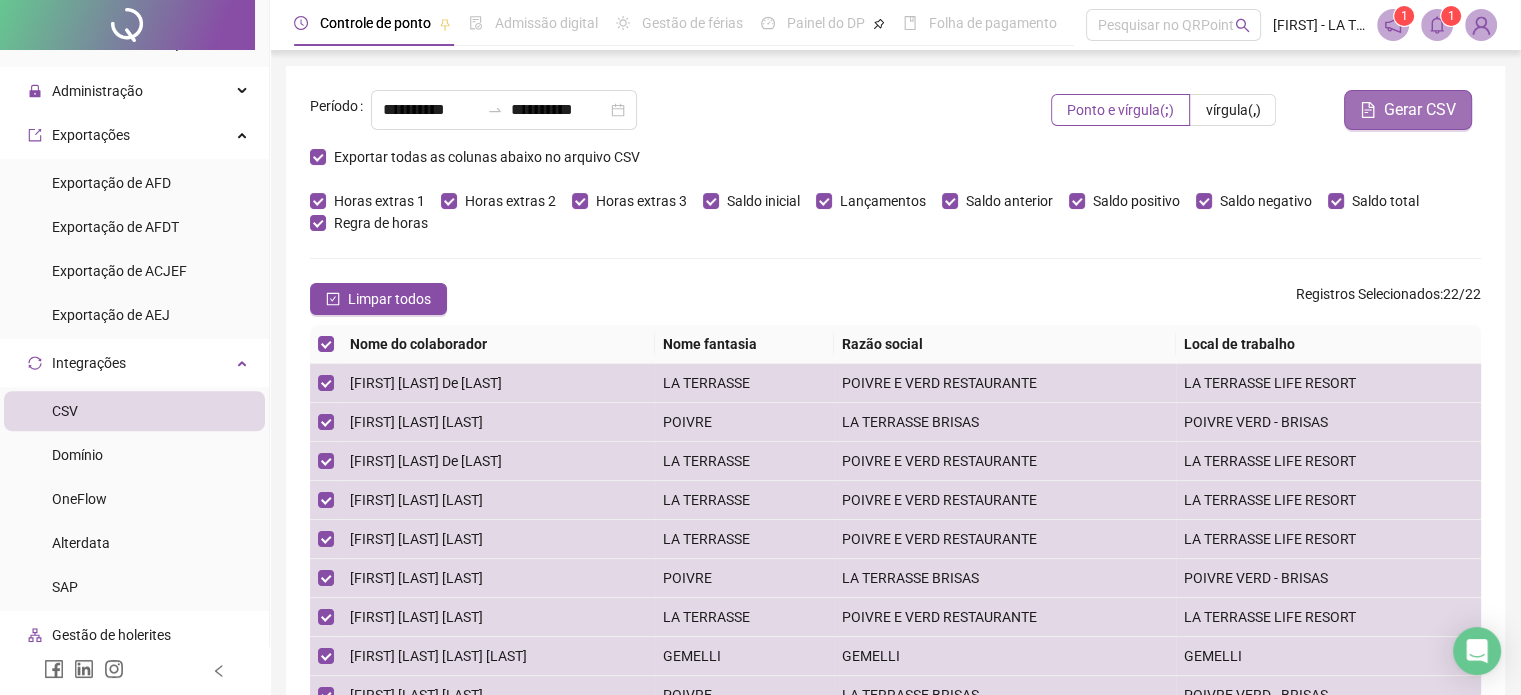 click on "Gerar CSV" at bounding box center (1420, 110) 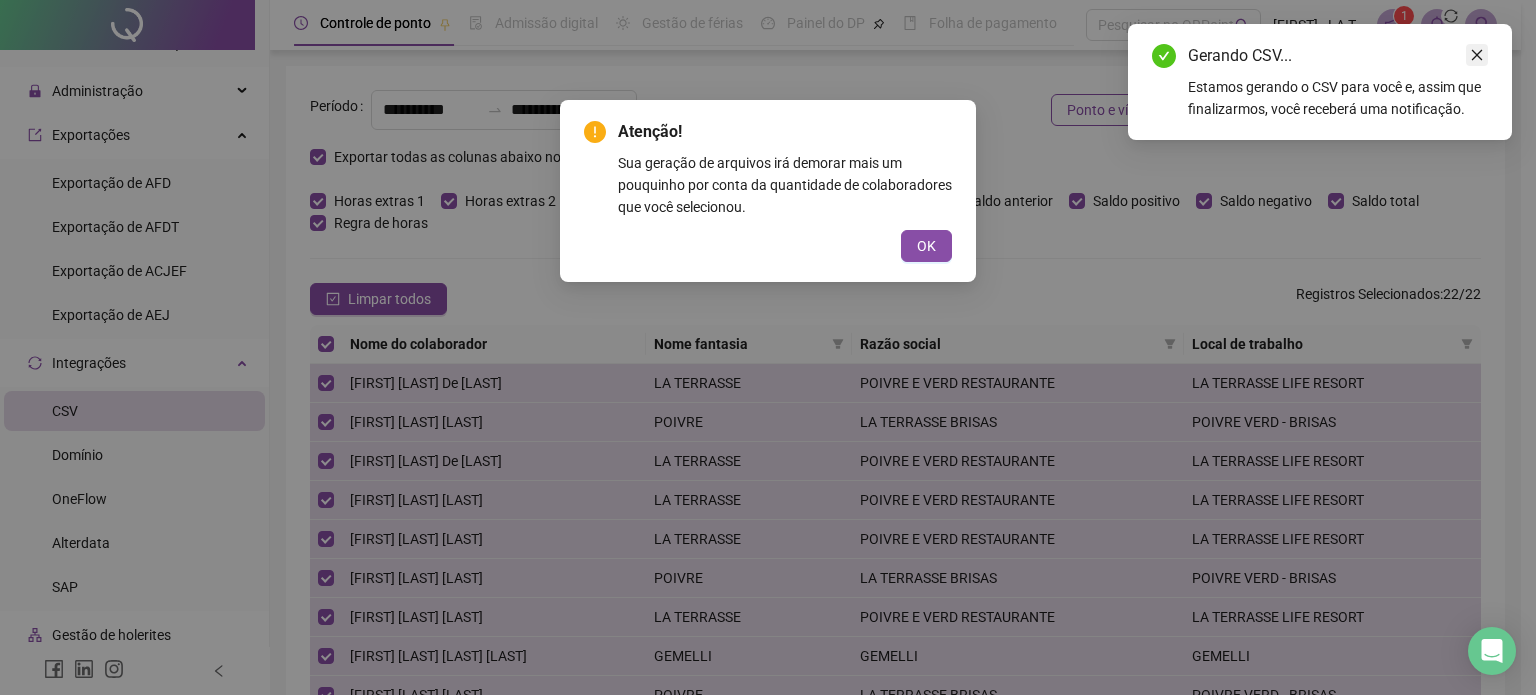 click 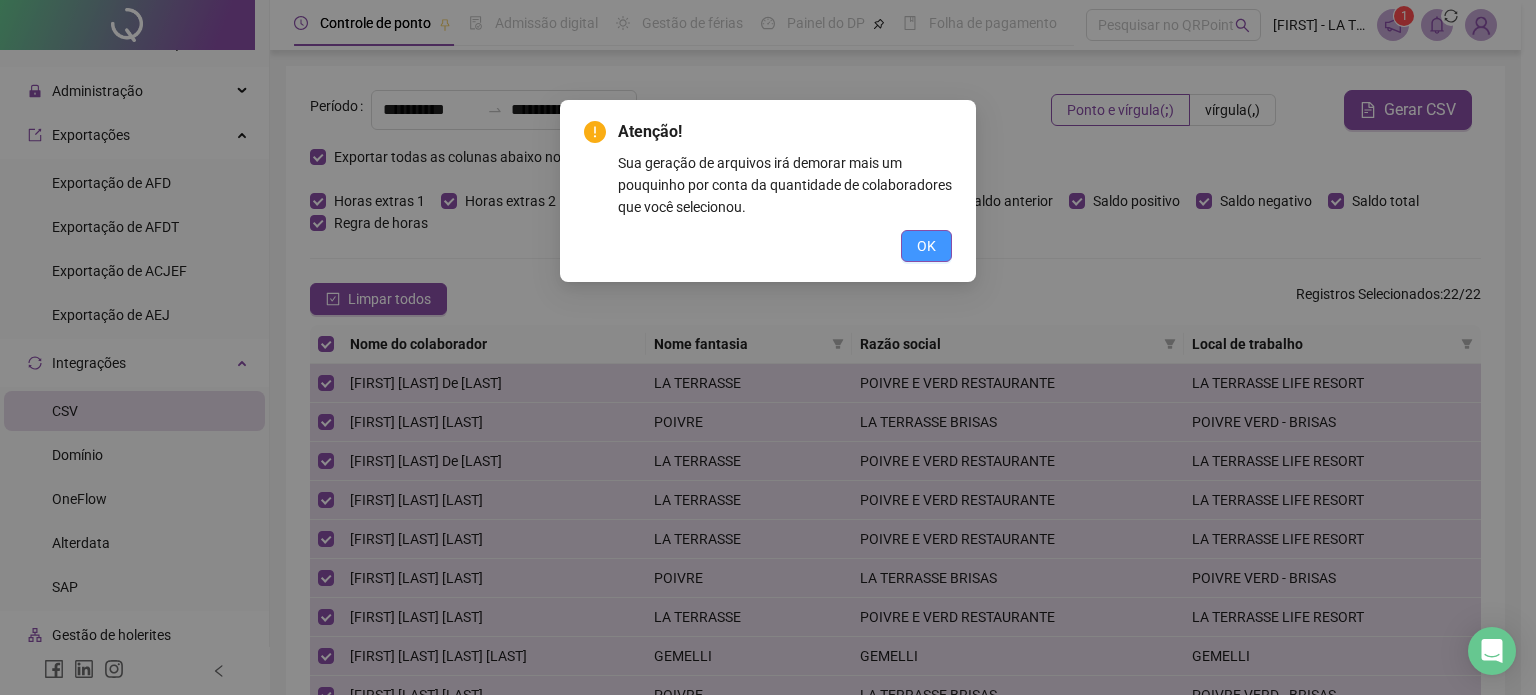 click on "OK" at bounding box center [926, 246] 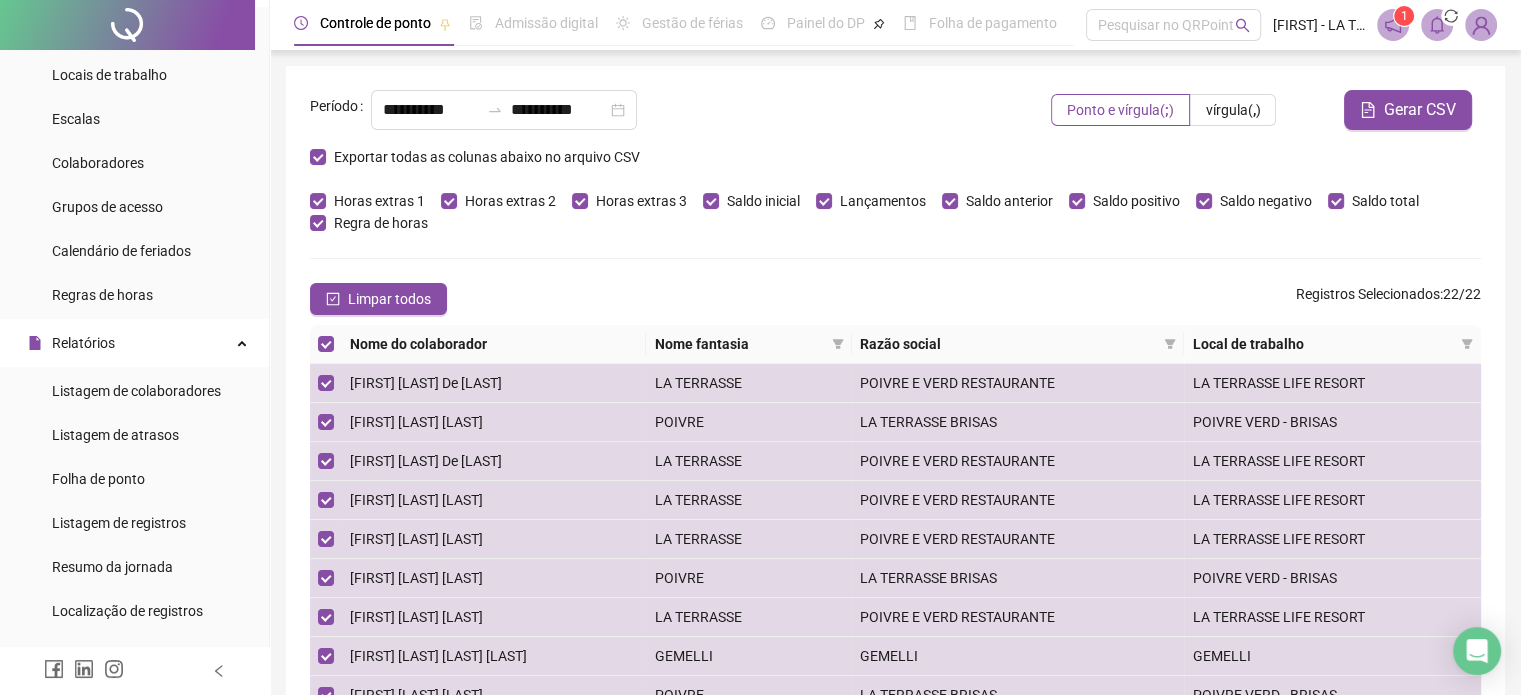 scroll, scrollTop: 0, scrollLeft: 0, axis: both 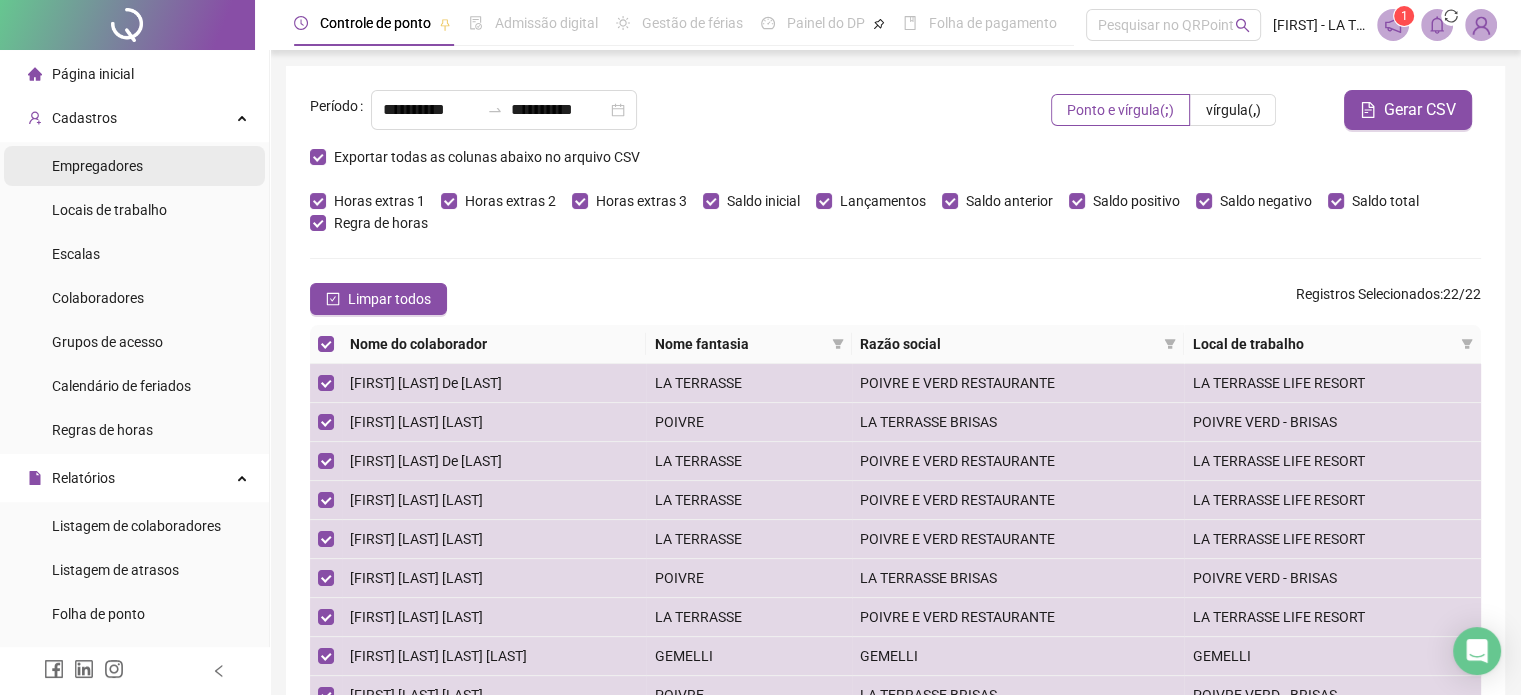 click on "Empregadores" at bounding box center (97, 166) 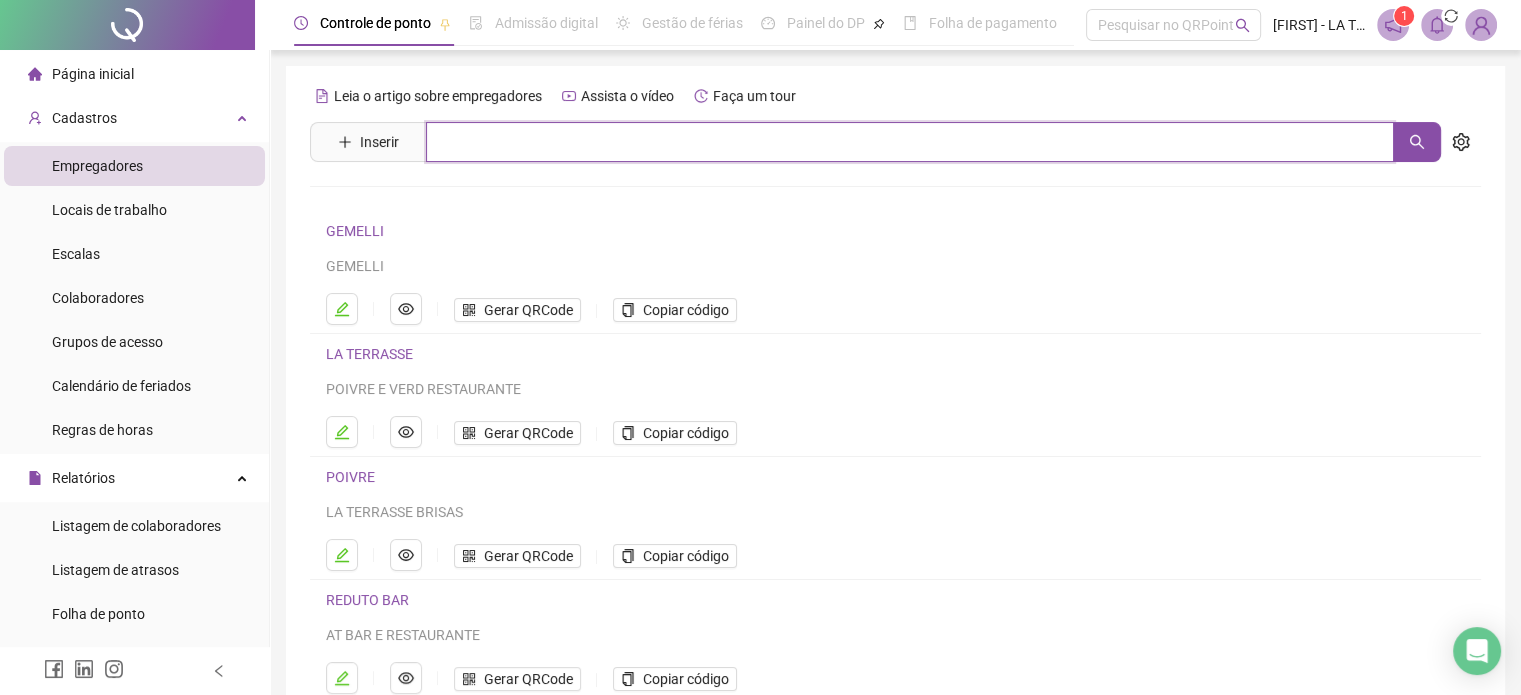 click at bounding box center (910, 142) 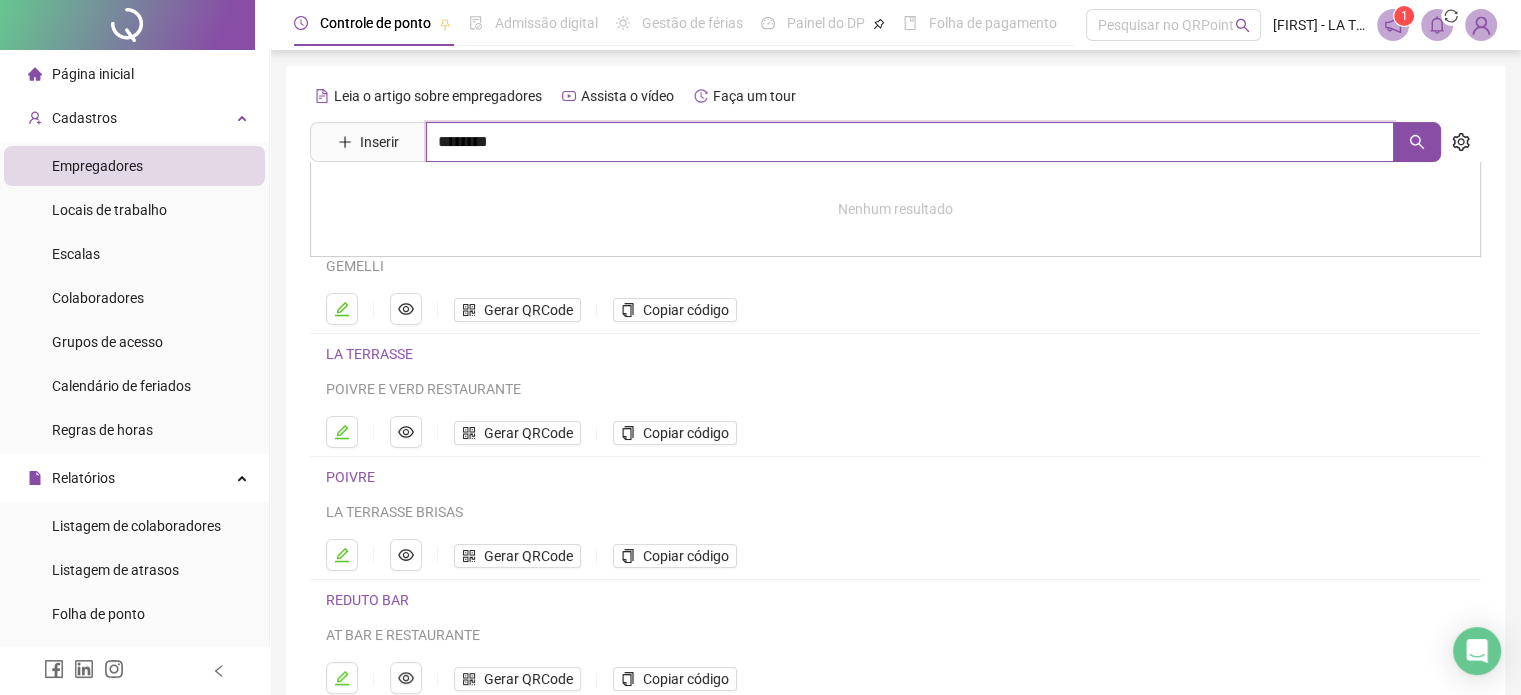 type on "********" 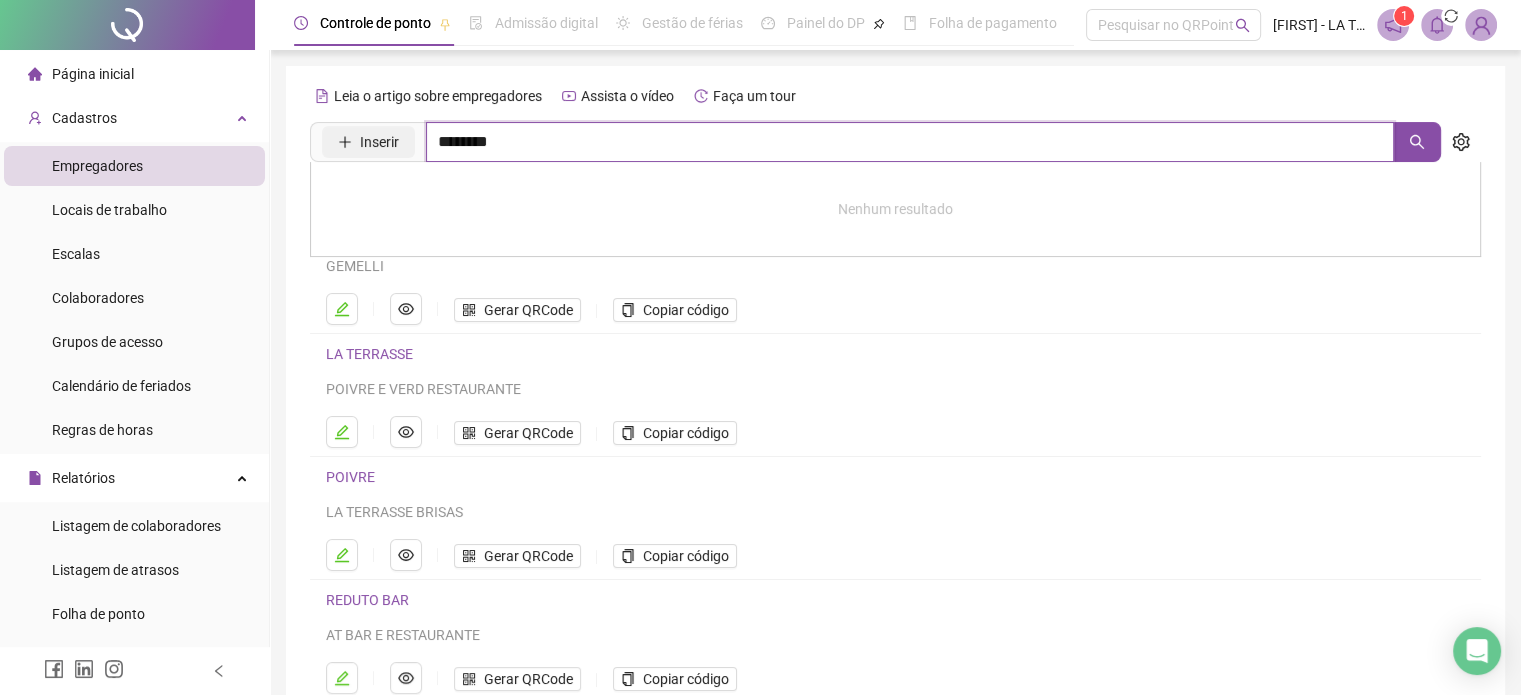 drag, startPoint x: 546, startPoint y: 138, endPoint x: 322, endPoint y: 144, distance: 224.08034 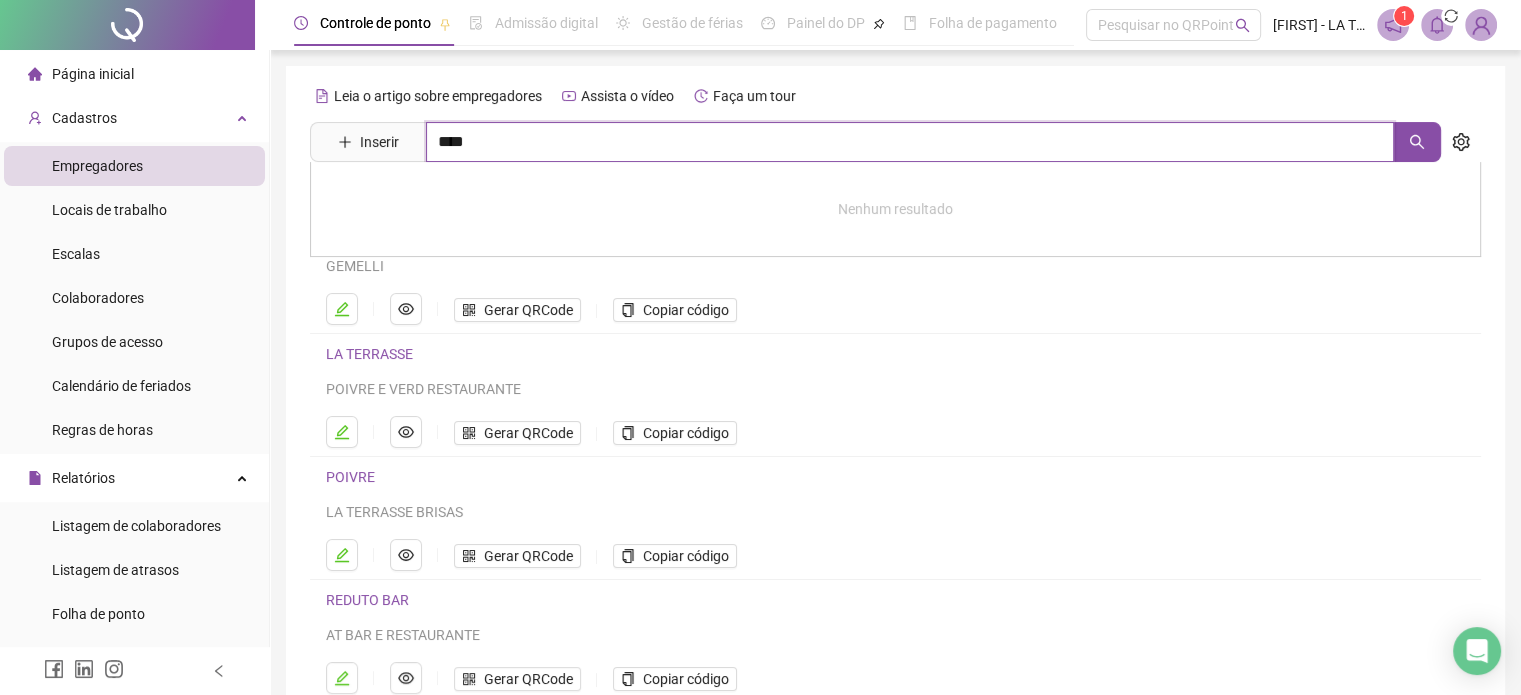 drag, startPoint x: 592, startPoint y: 142, endPoint x: 288, endPoint y: 142, distance: 304 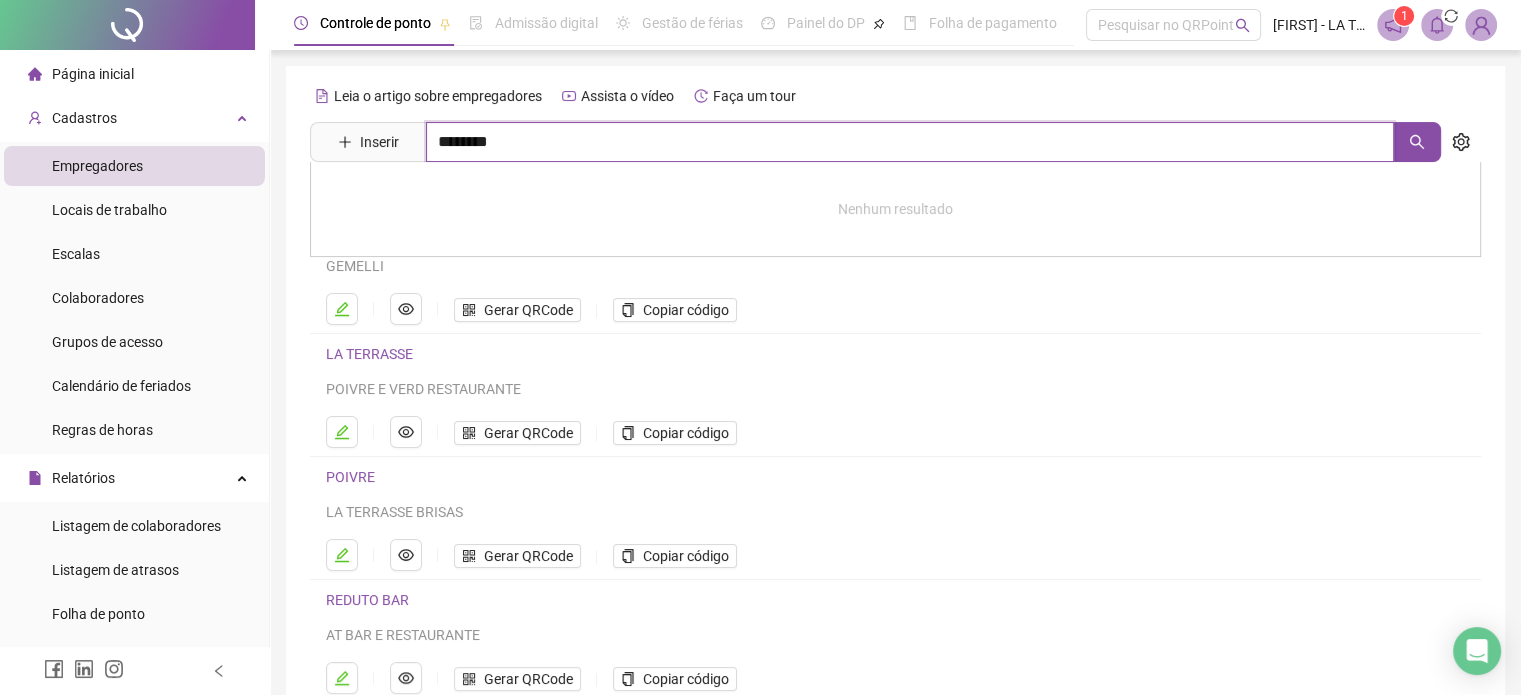 type on "********" 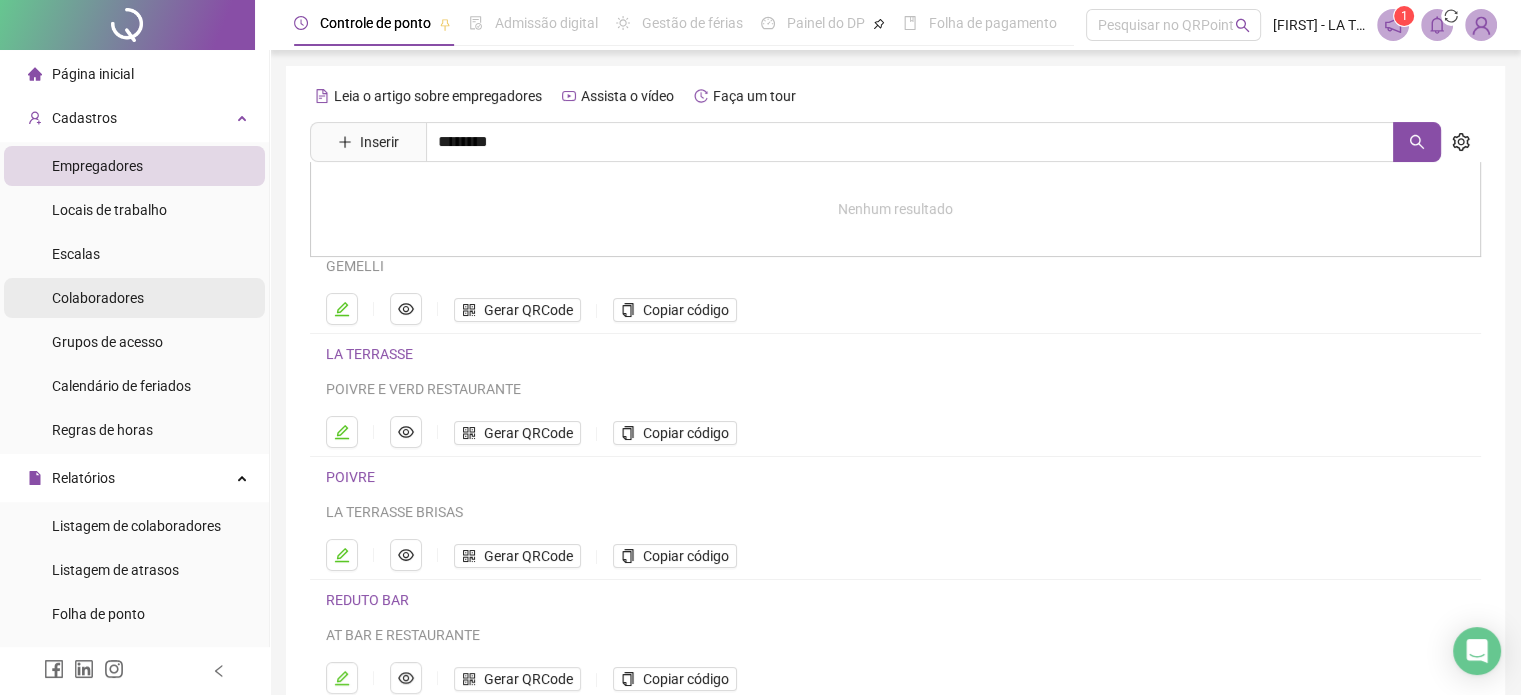 click on "Colaboradores" at bounding box center [98, 298] 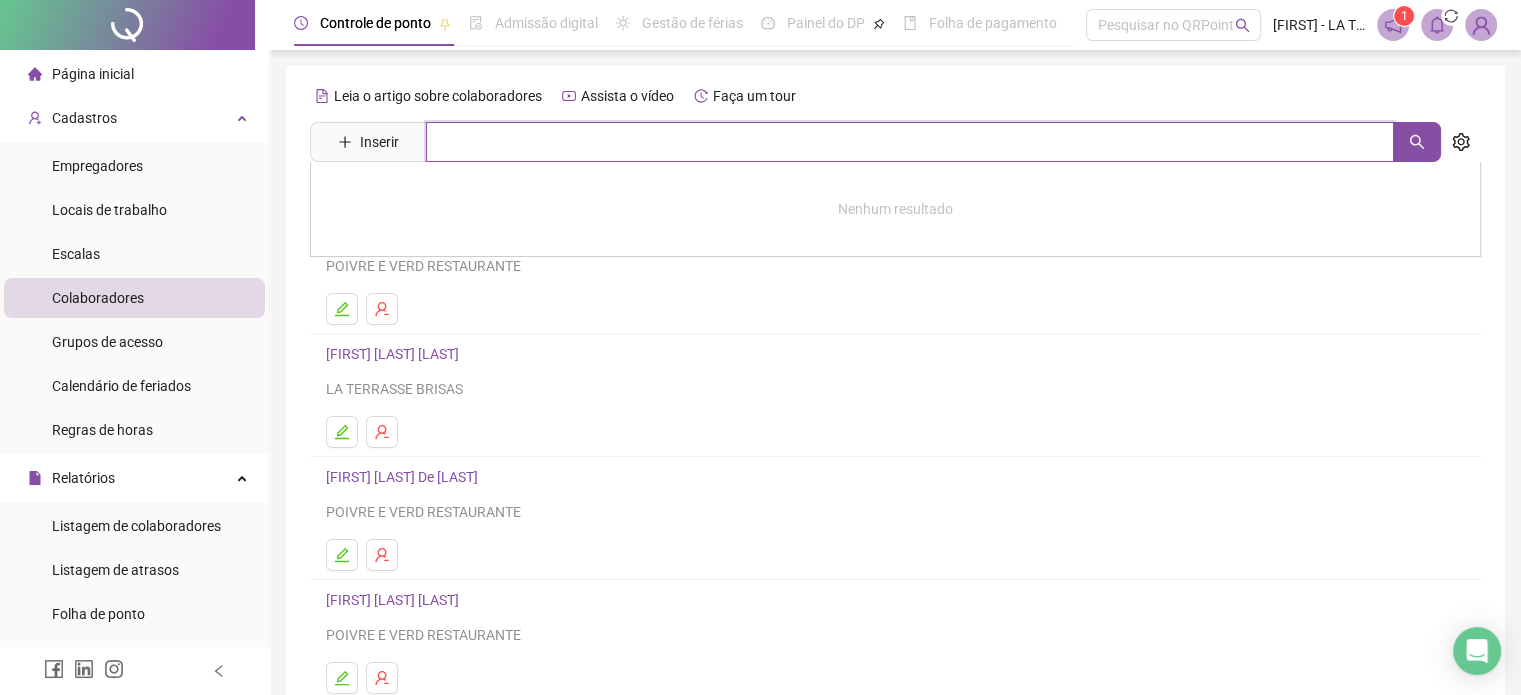 click at bounding box center (910, 142) 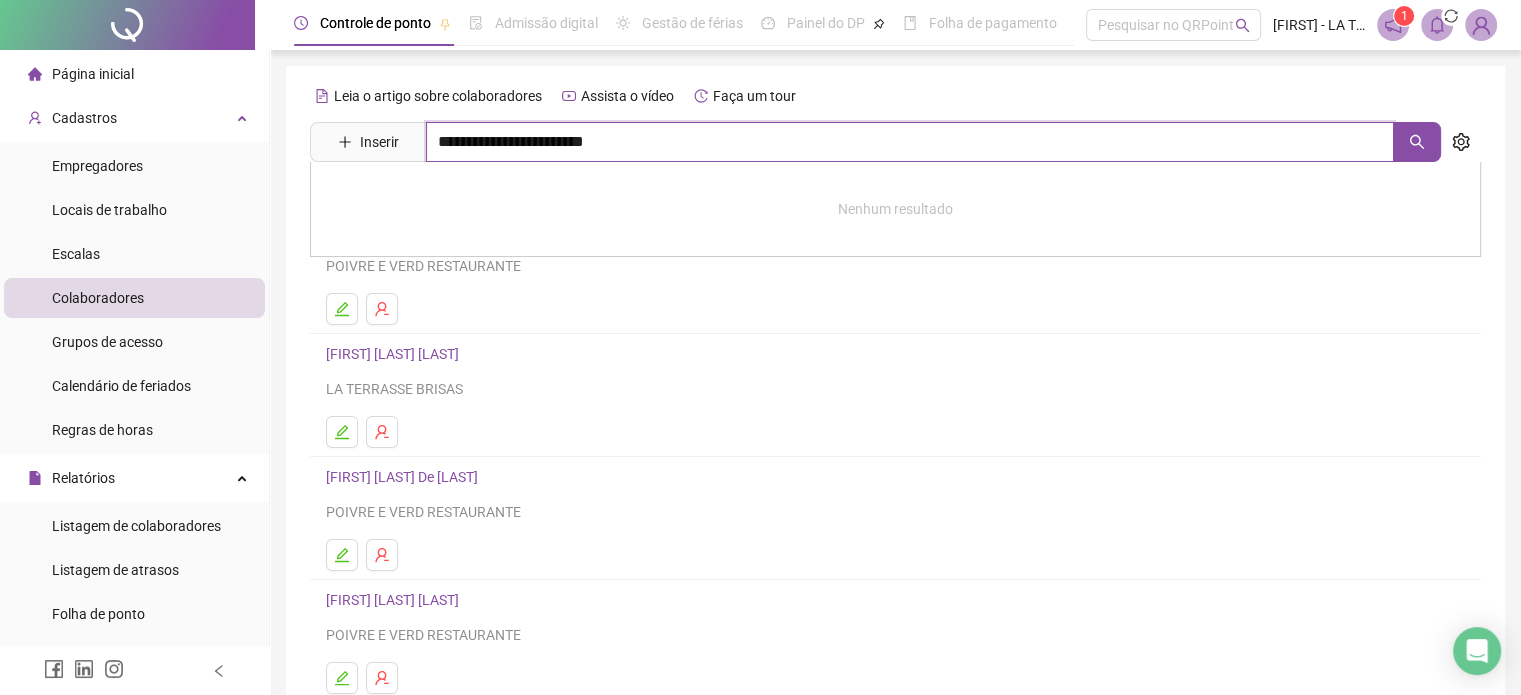 drag, startPoint x: 612, startPoint y: 140, endPoint x: 862, endPoint y: 151, distance: 250.24188 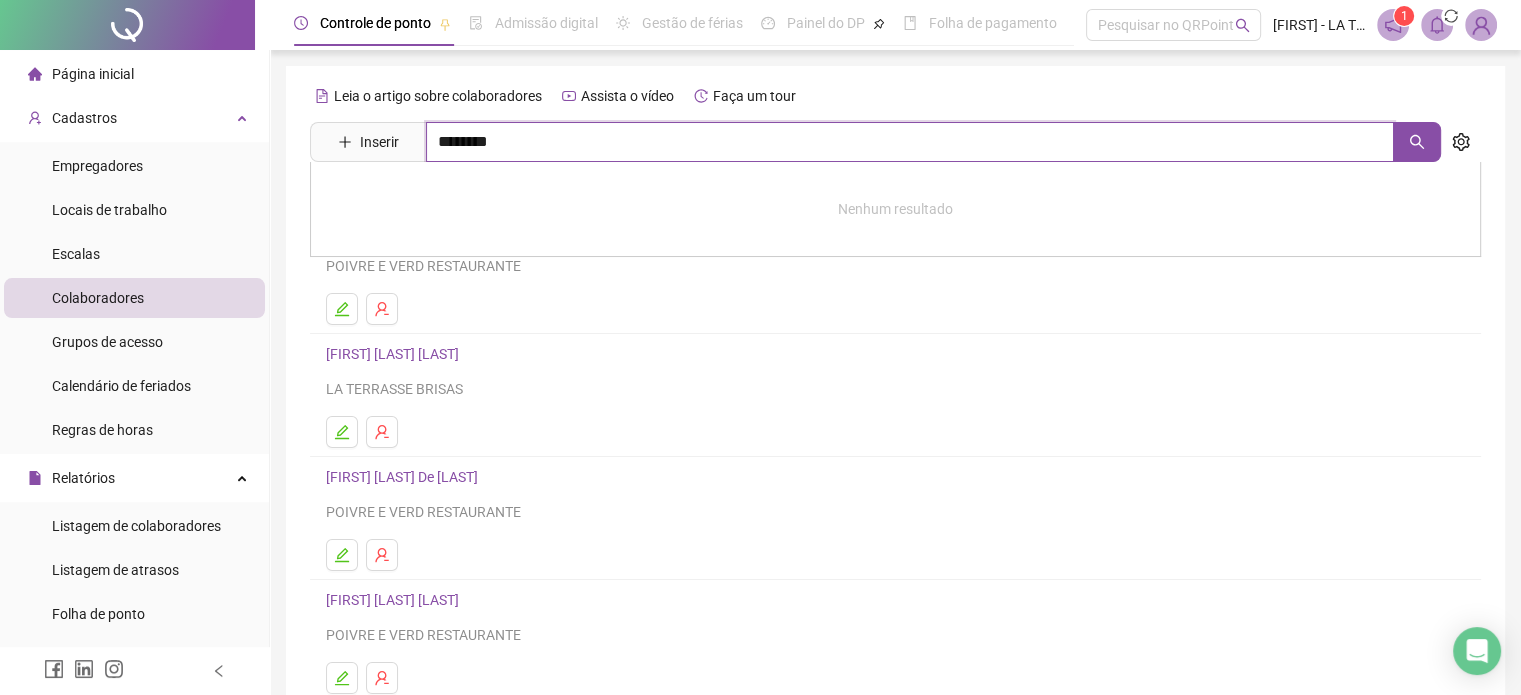 type on "********" 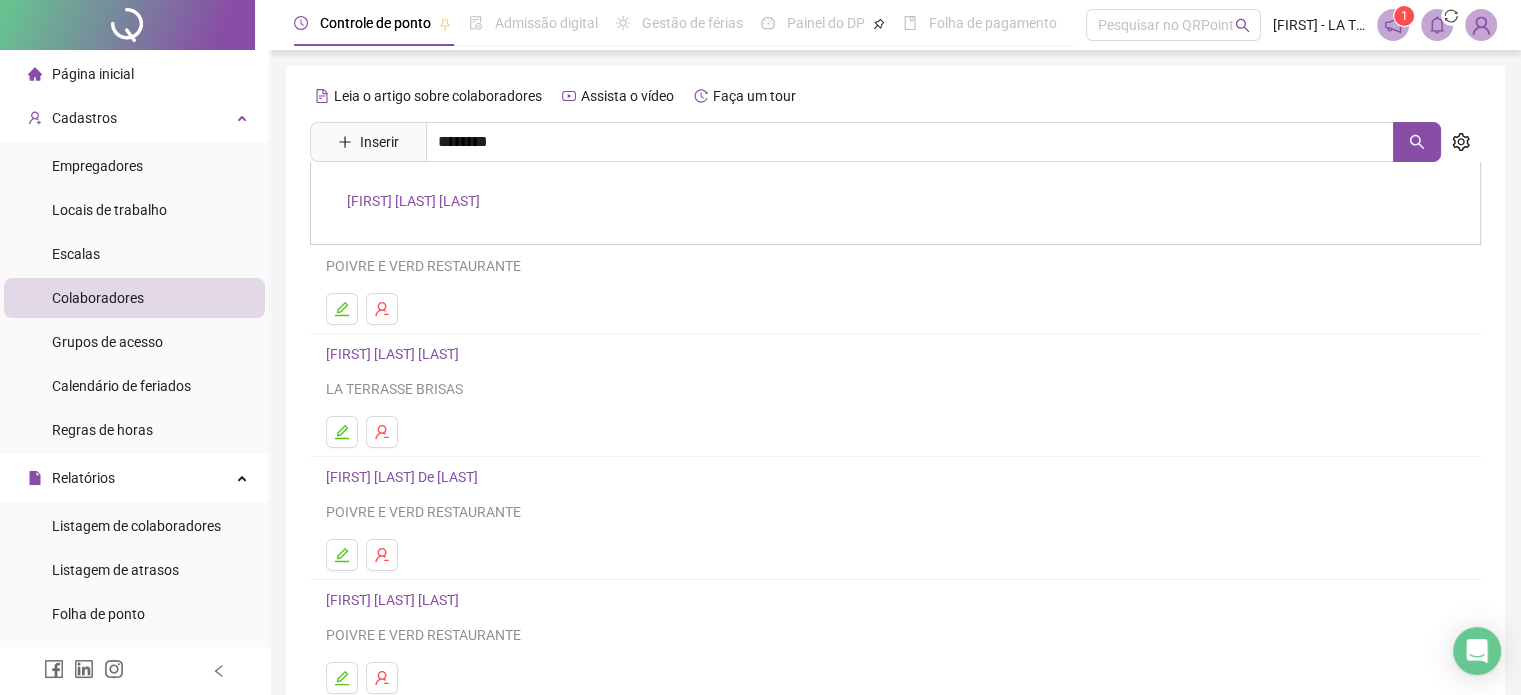 click on "[FIRST] [LAST] [LAST]" at bounding box center (413, 201) 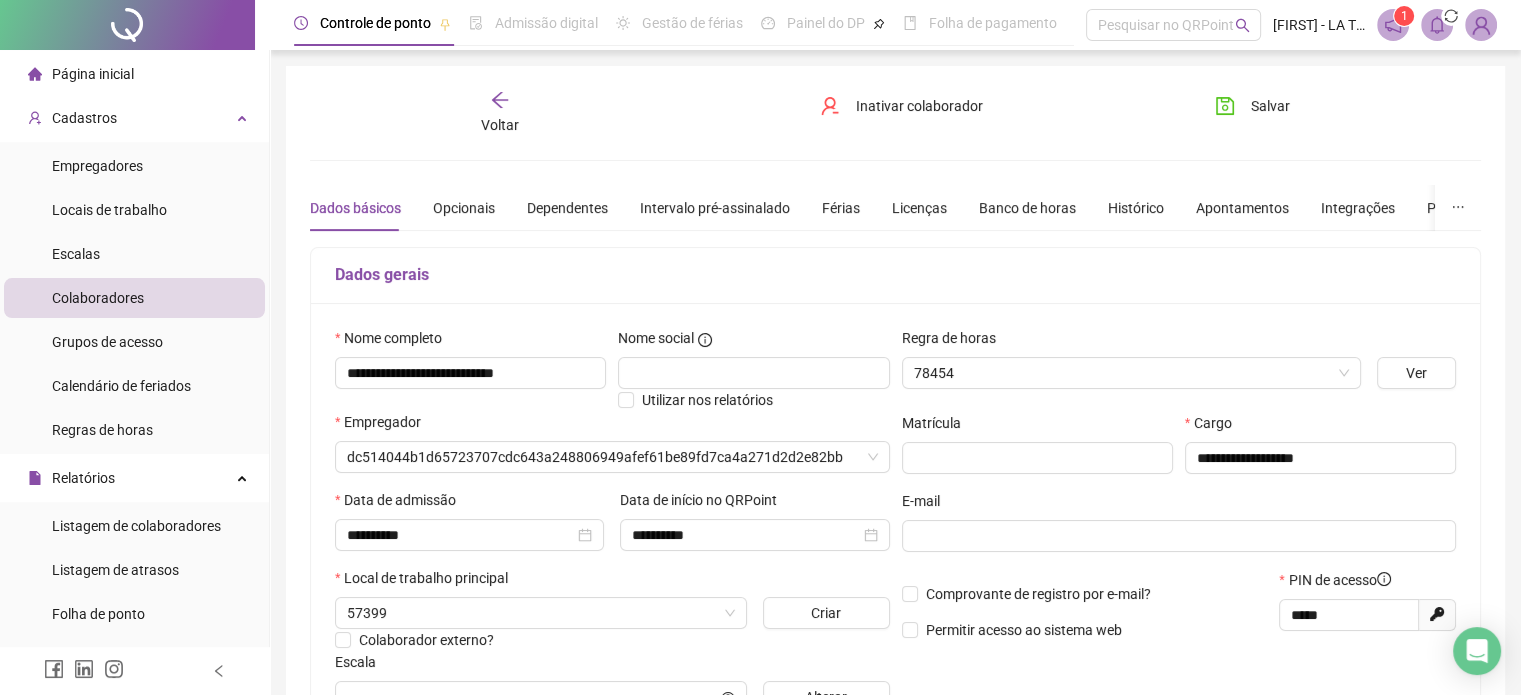type on "**********" 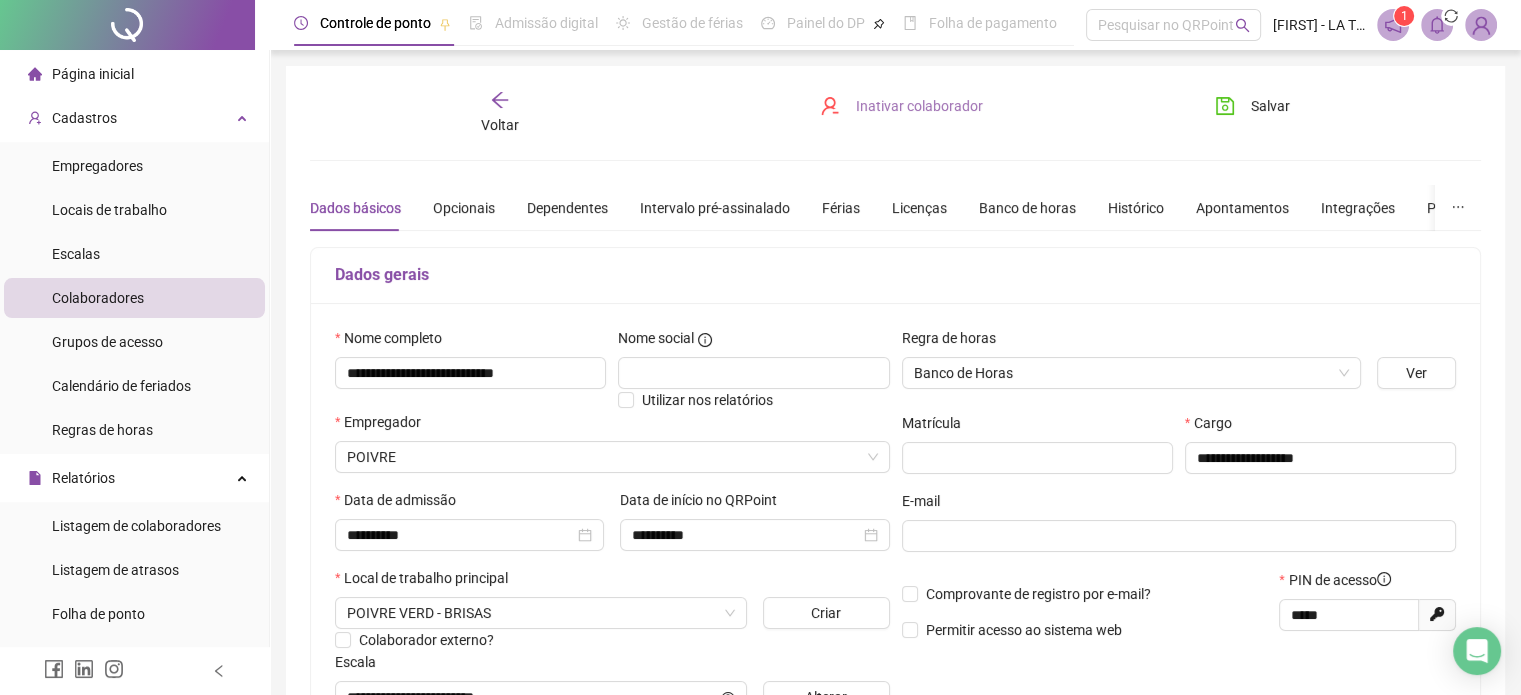 click on "Inativar colaborador" at bounding box center [919, 106] 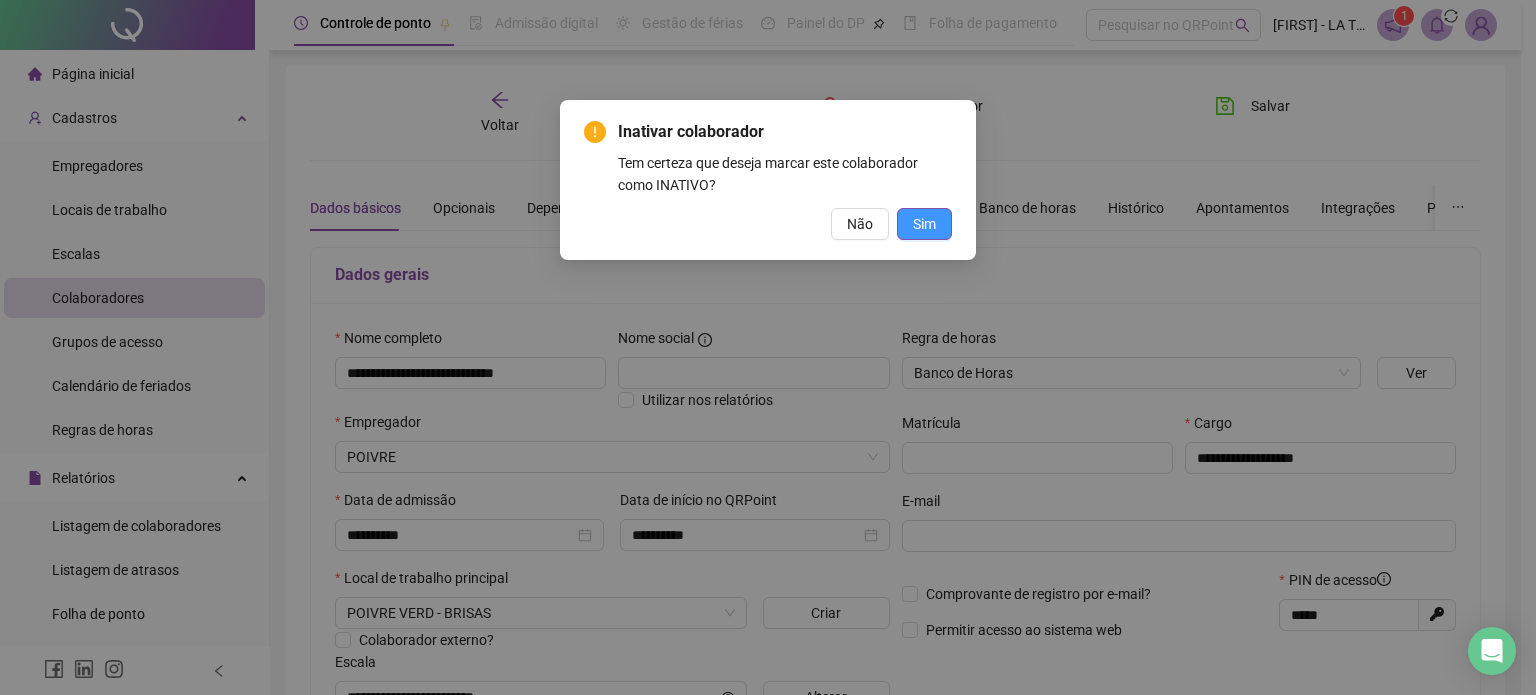 click on "Sim" at bounding box center (924, 224) 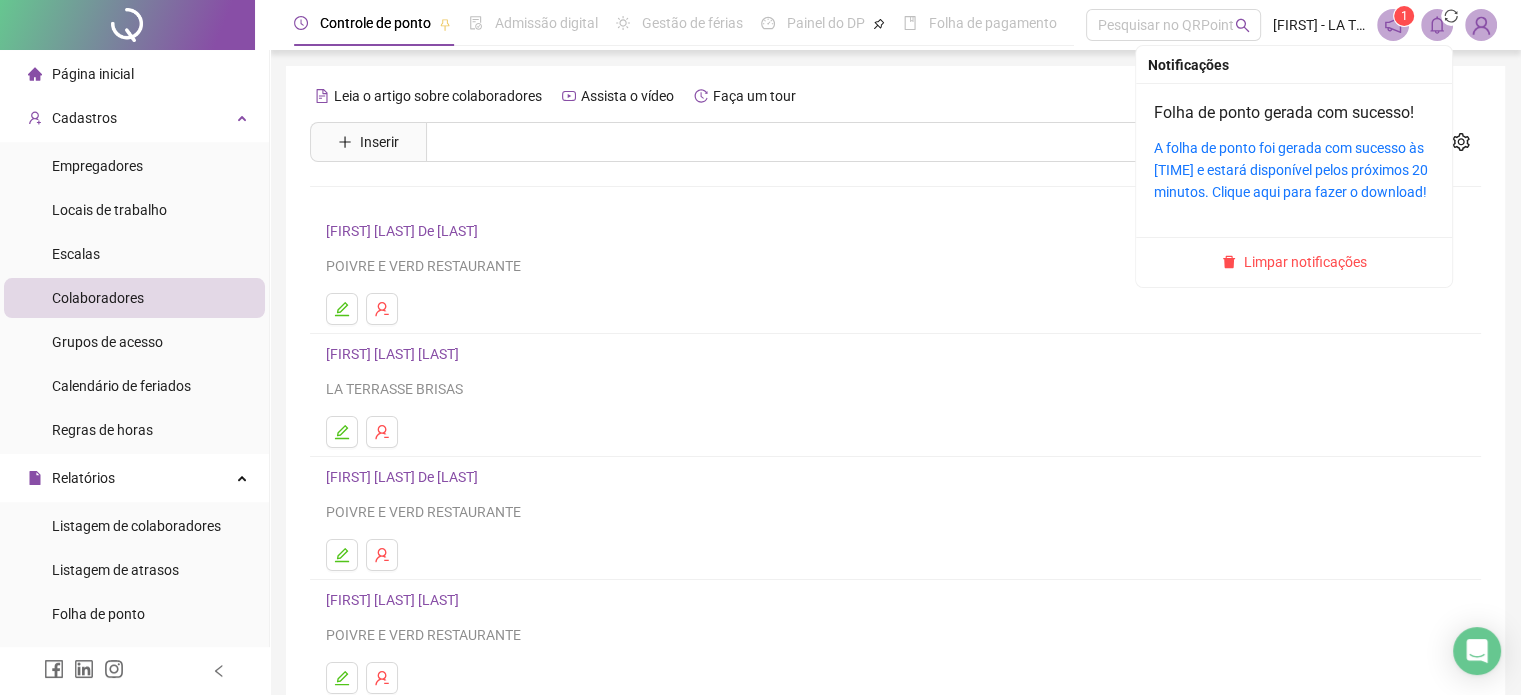 click 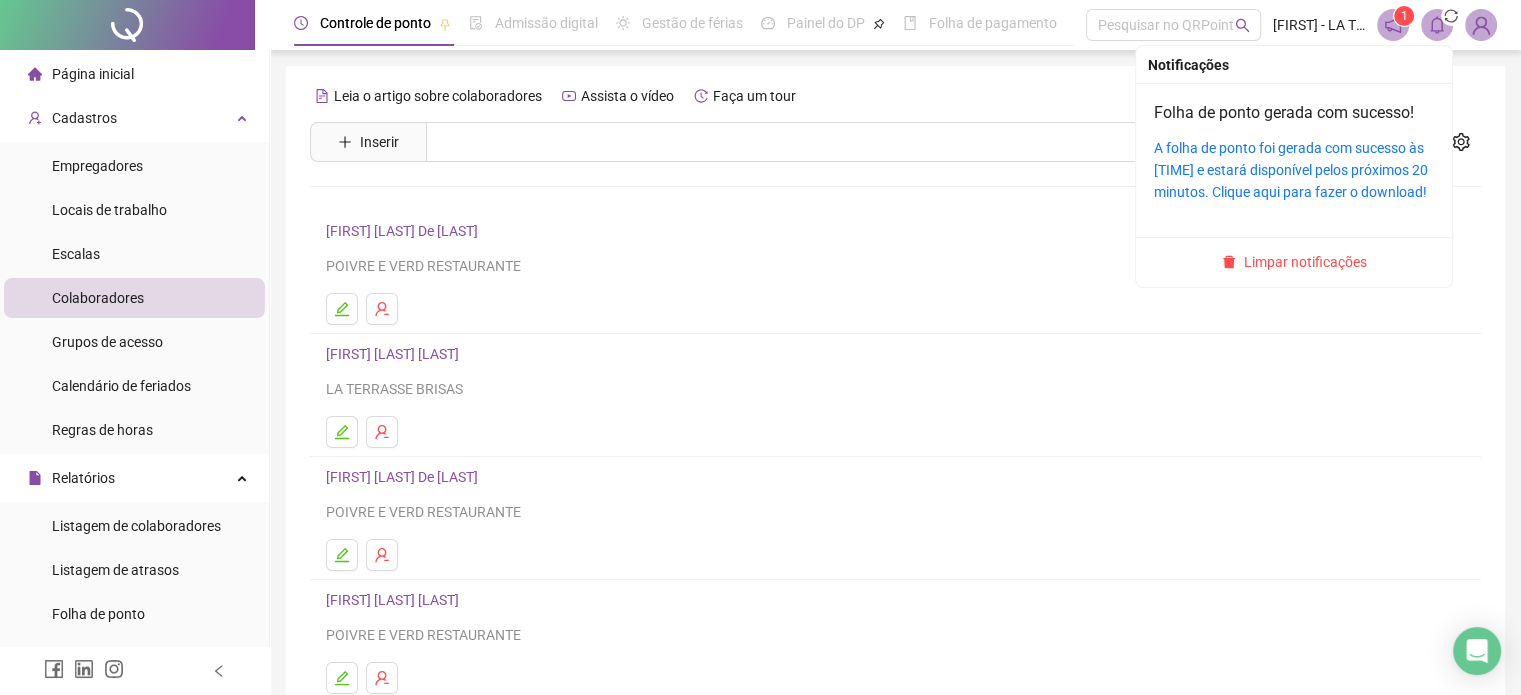 click on "[FIRST] [LAST] De [LAST]" at bounding box center (895, 231) 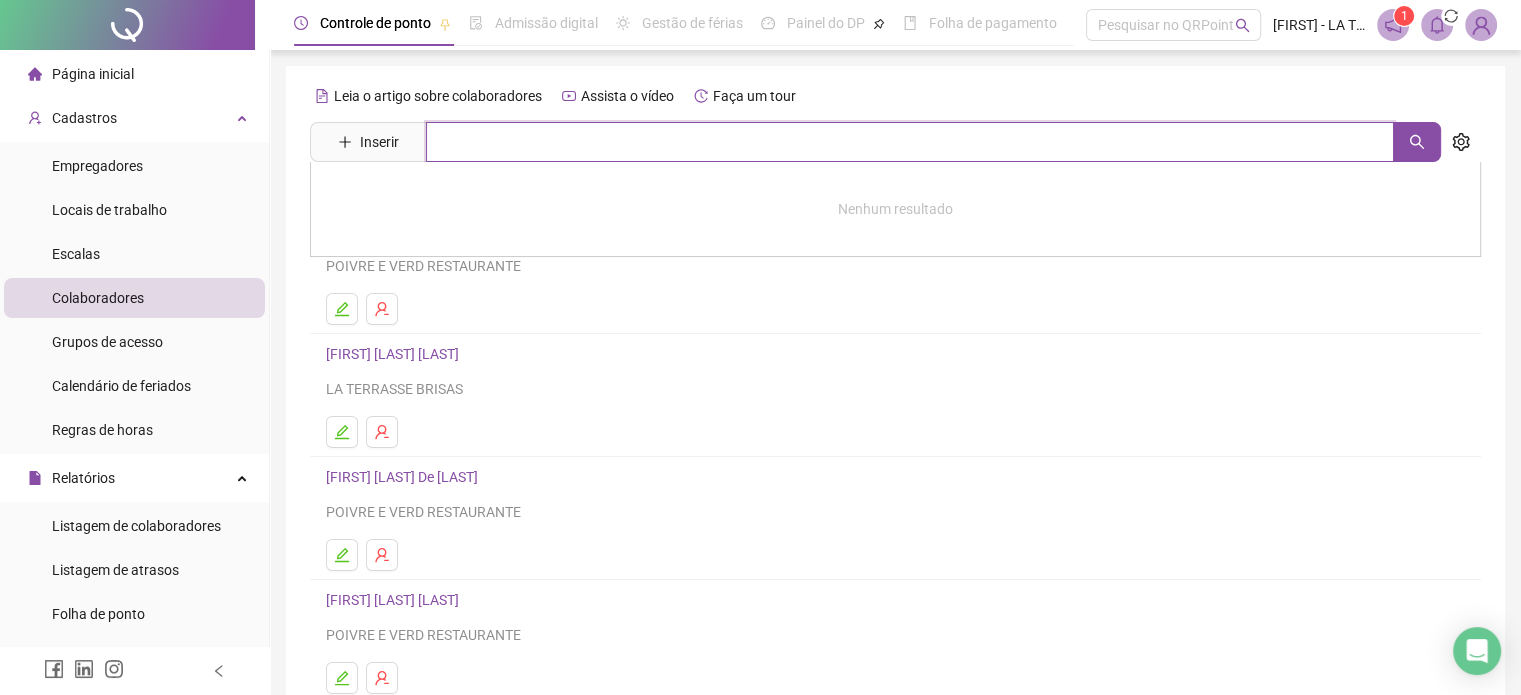 click at bounding box center [910, 142] 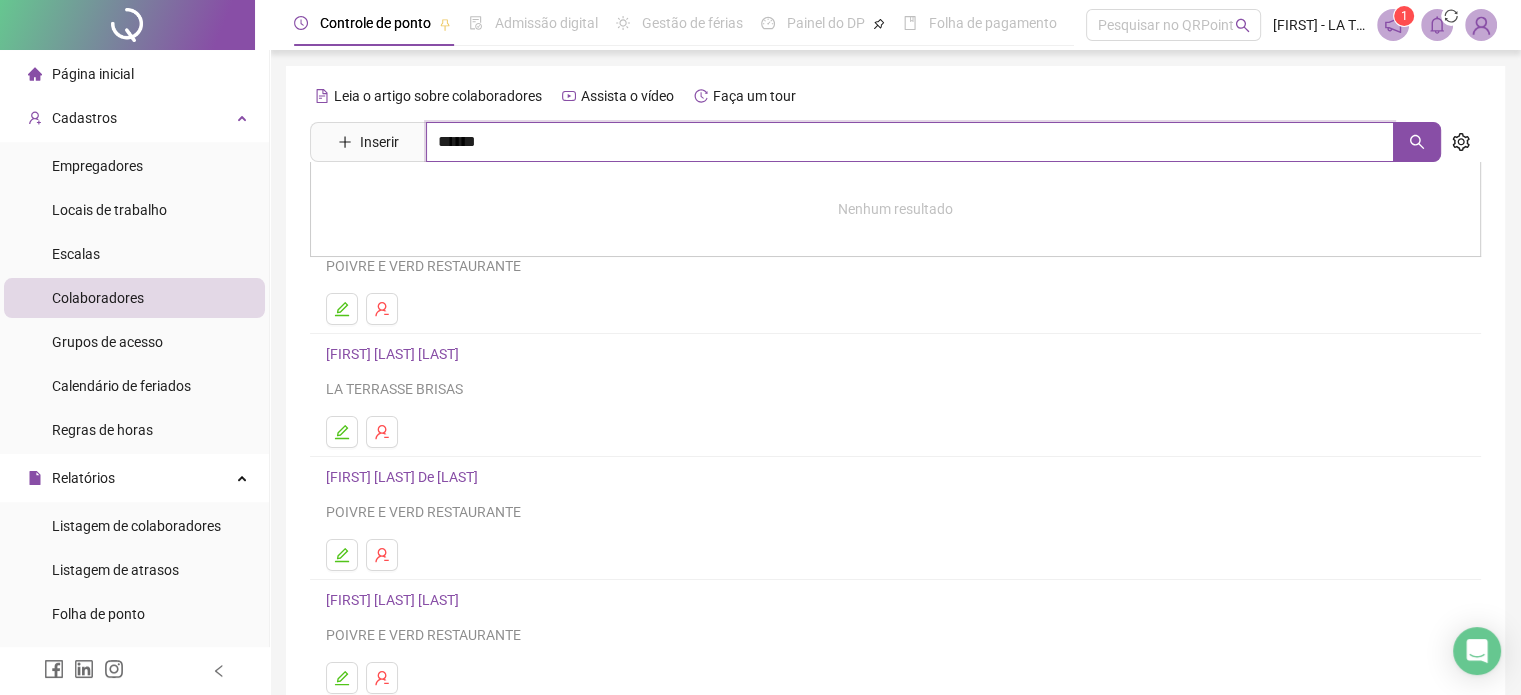 type on "******" 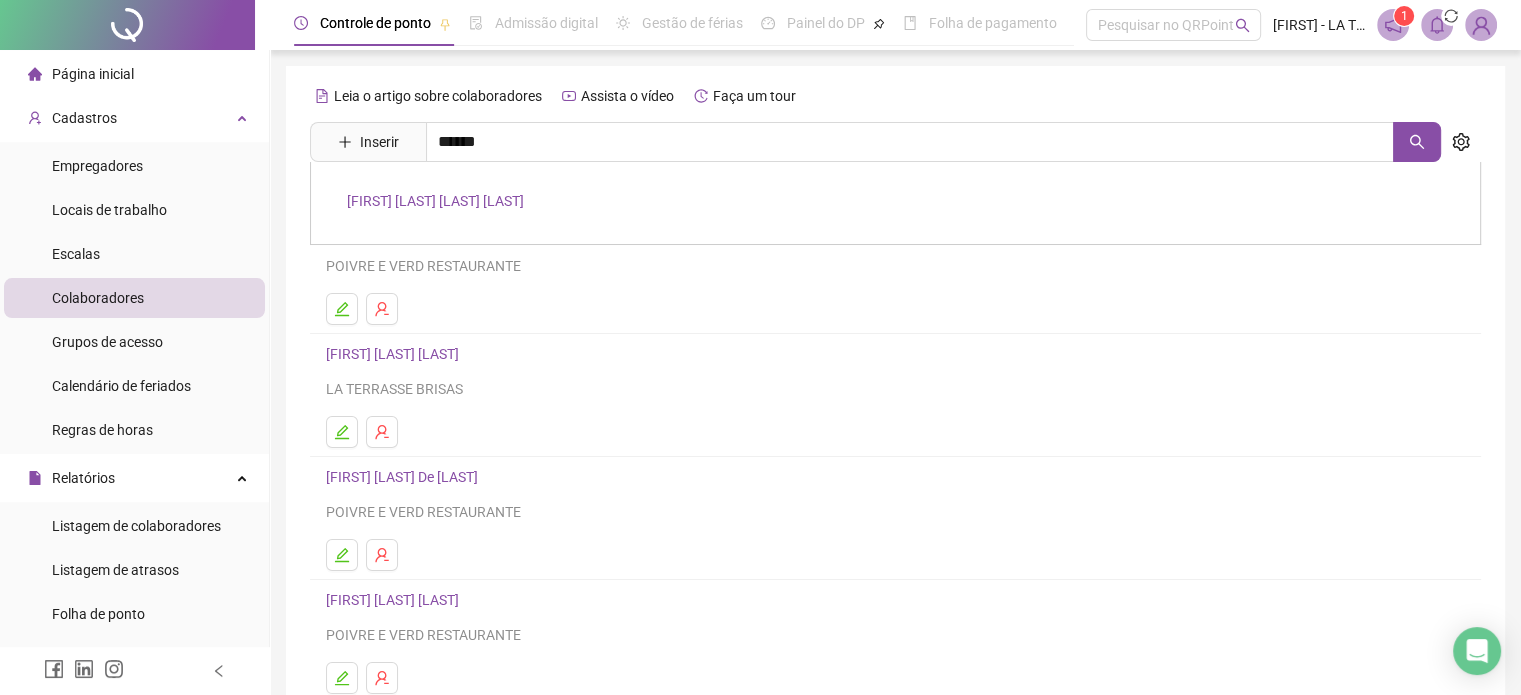 click on "[FIRST] [LAST] [LAST] [LAST]" at bounding box center [435, 201] 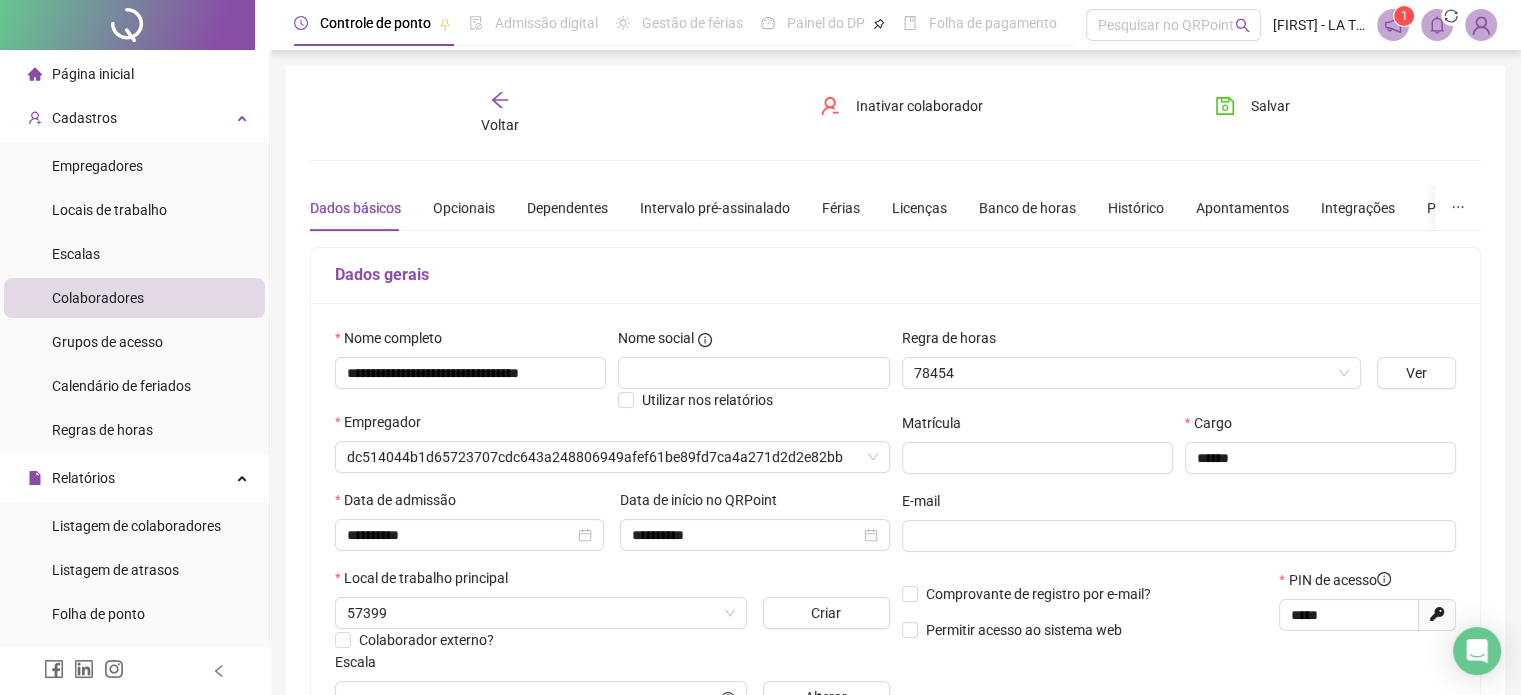 type on "**********" 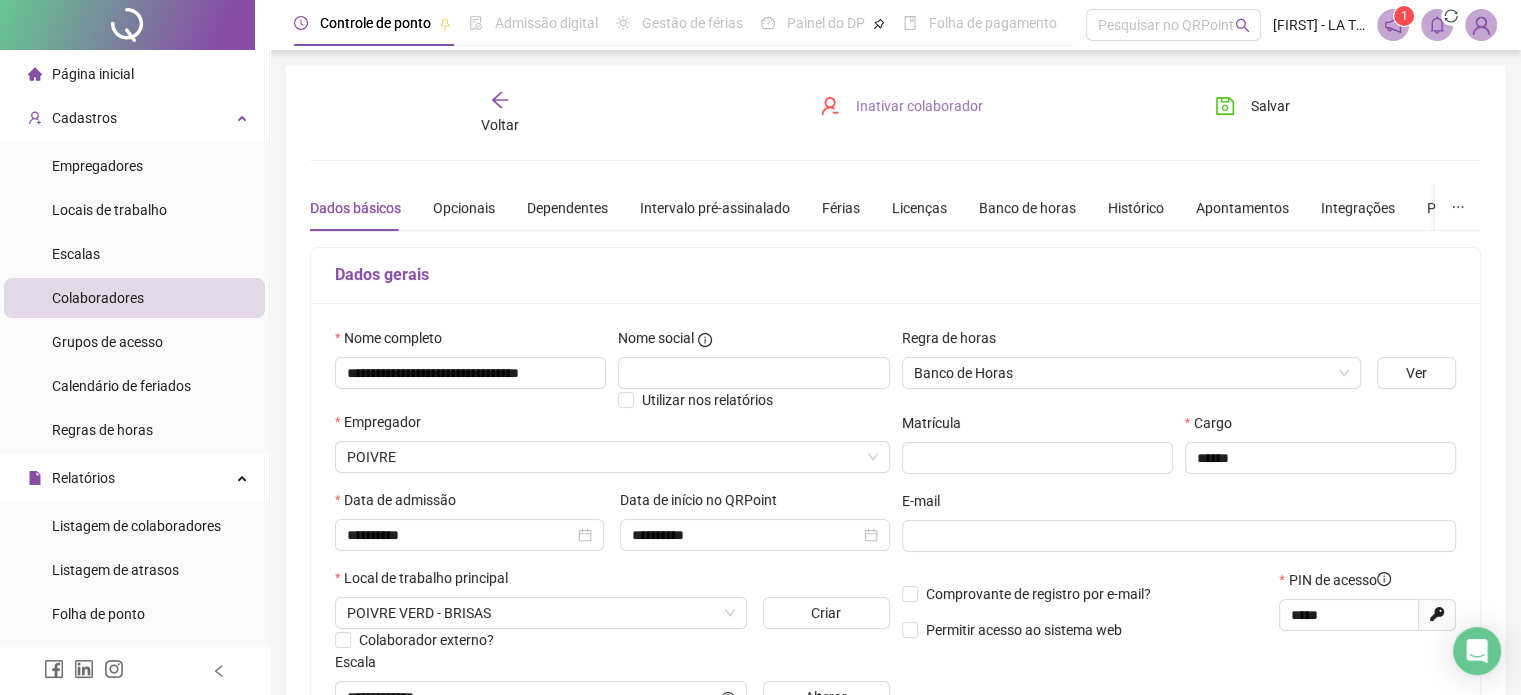click on "Inativar colaborador" at bounding box center [919, 106] 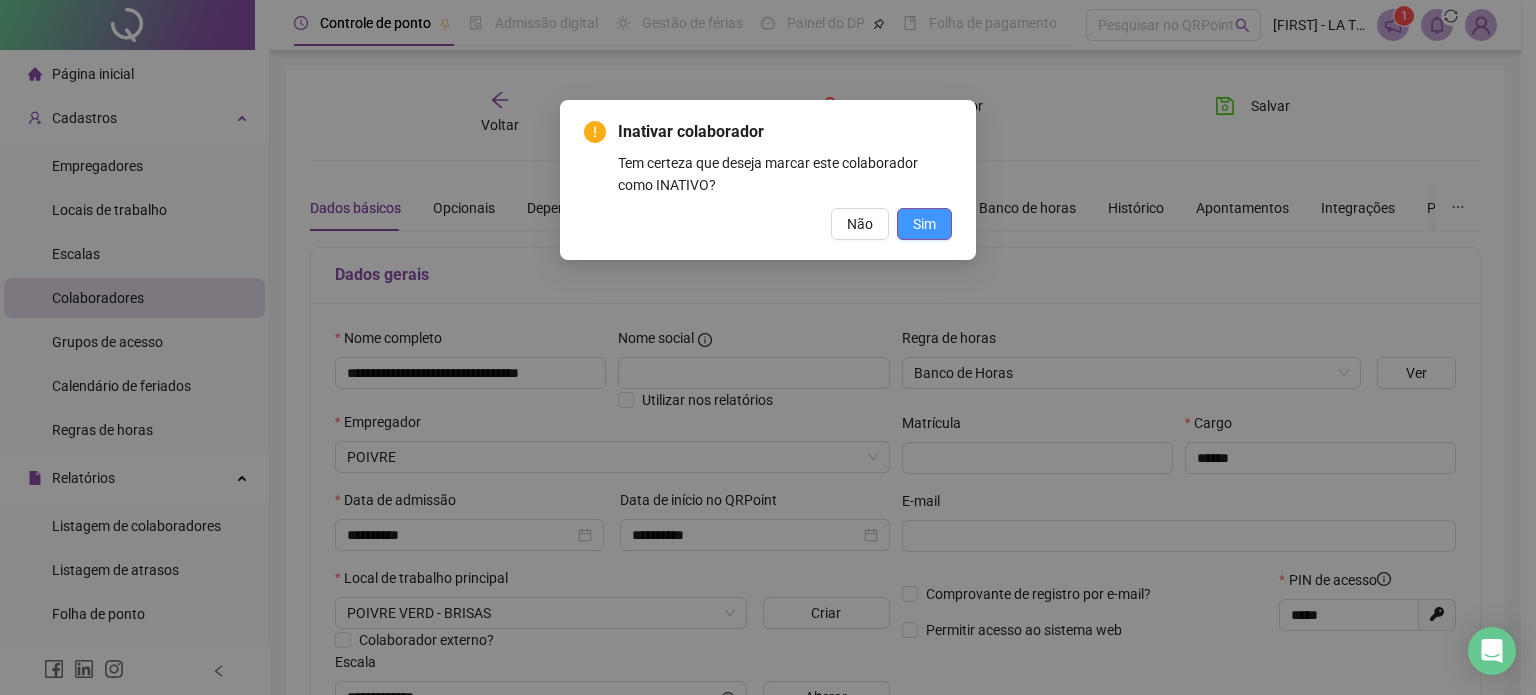 click on "Sim" at bounding box center [924, 224] 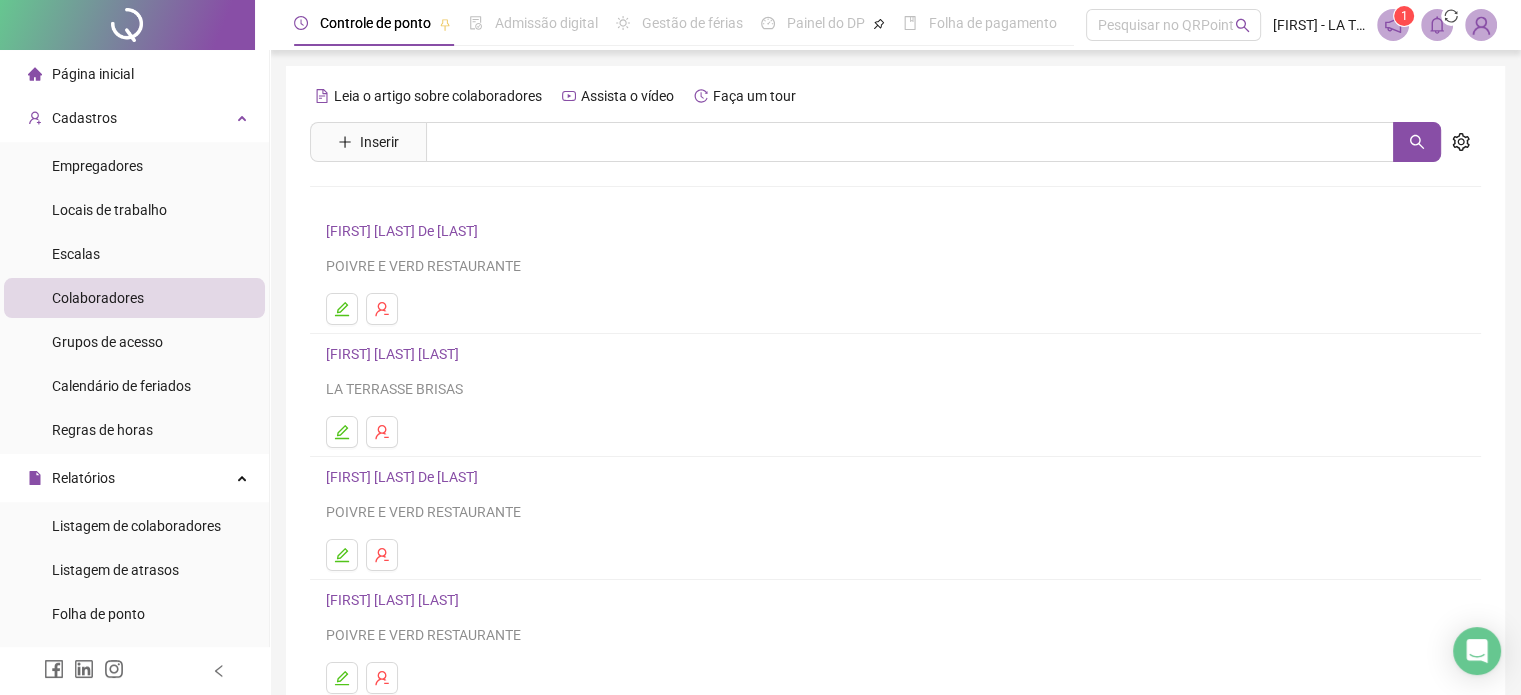 click on "1" at bounding box center (1437, 25) 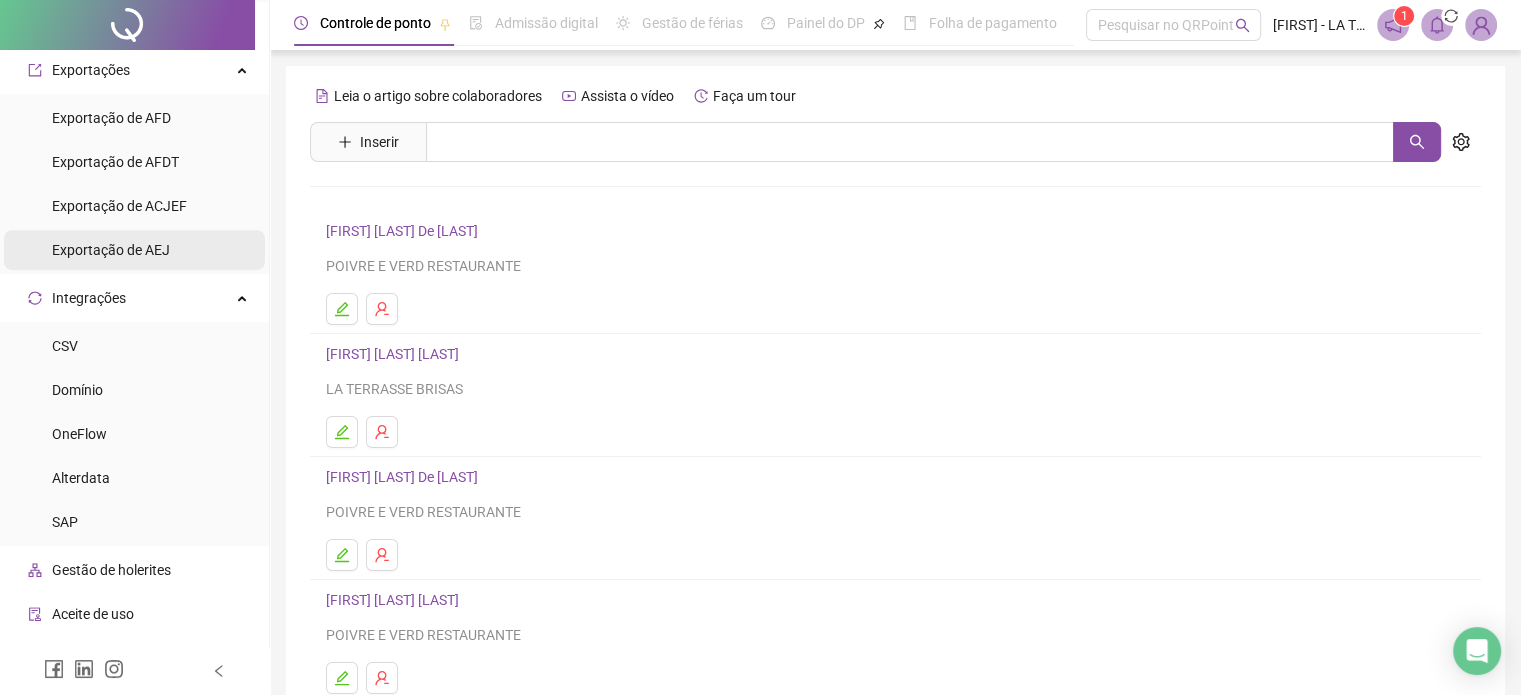 scroll, scrollTop: 800, scrollLeft: 0, axis: vertical 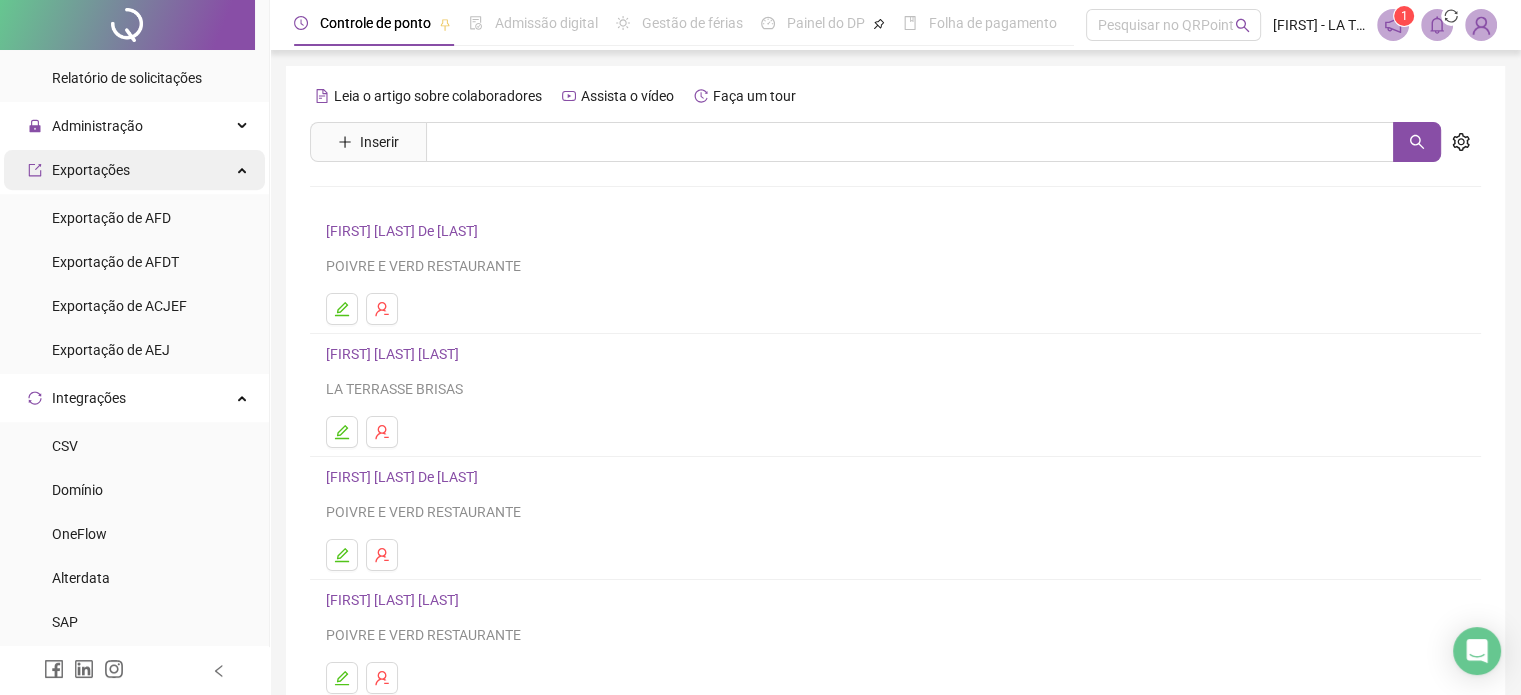 click on "Exportações" at bounding box center (134, 170) 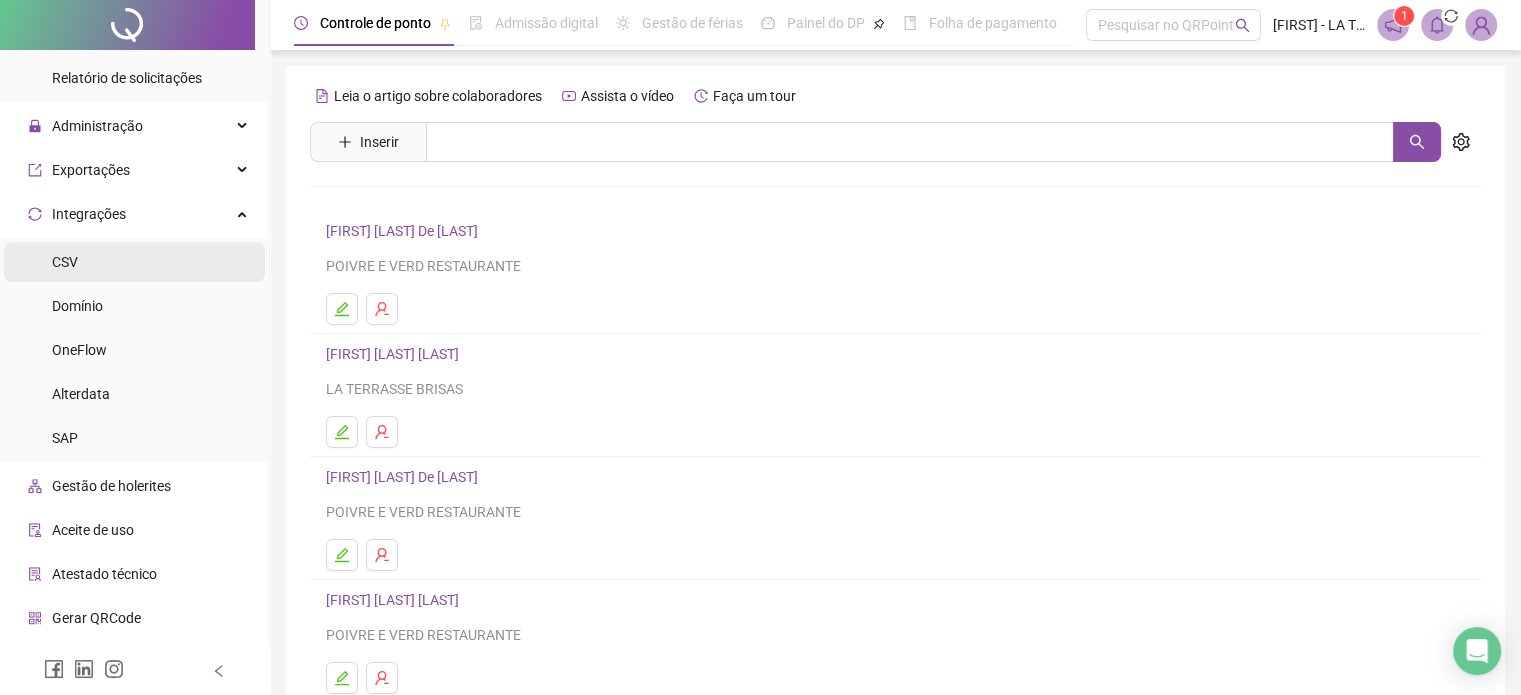 click on "CSV" at bounding box center (65, 262) 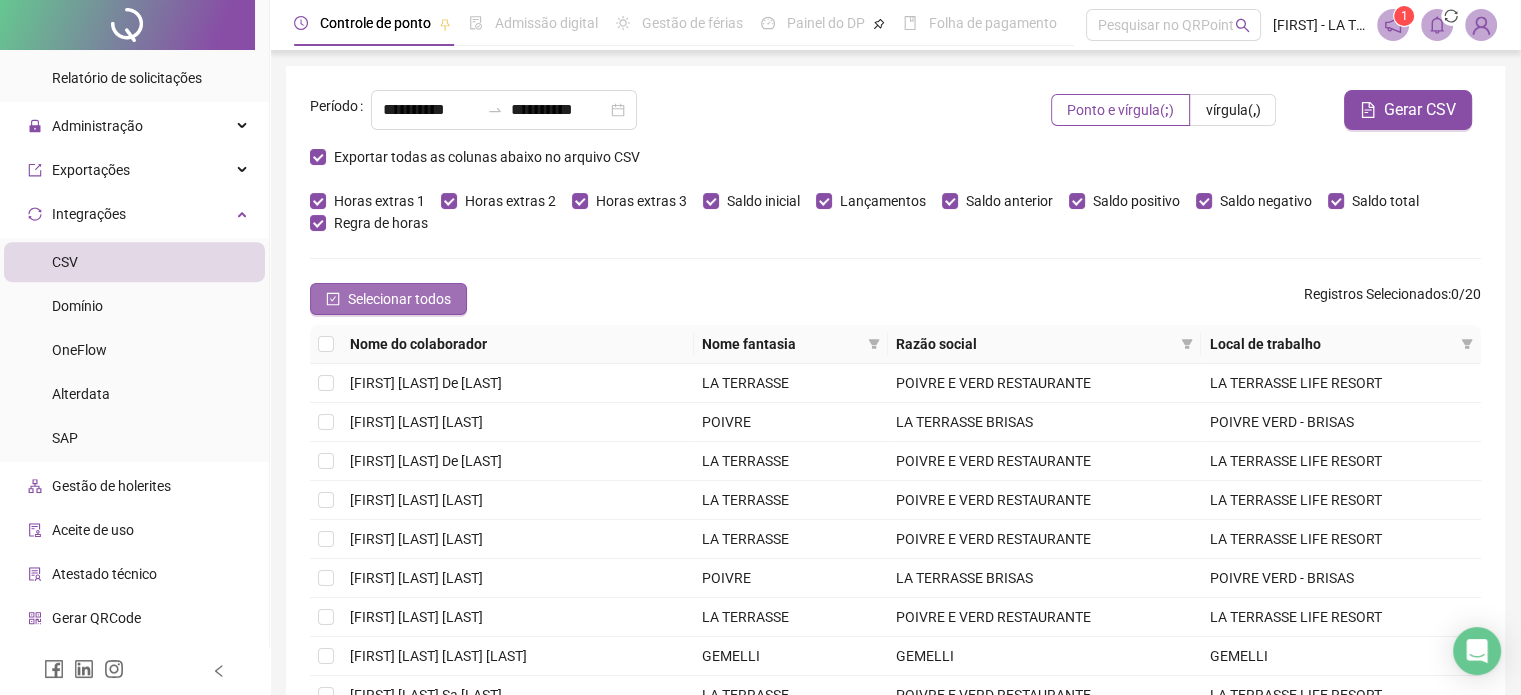 click on "Selecionar todos" at bounding box center (399, 299) 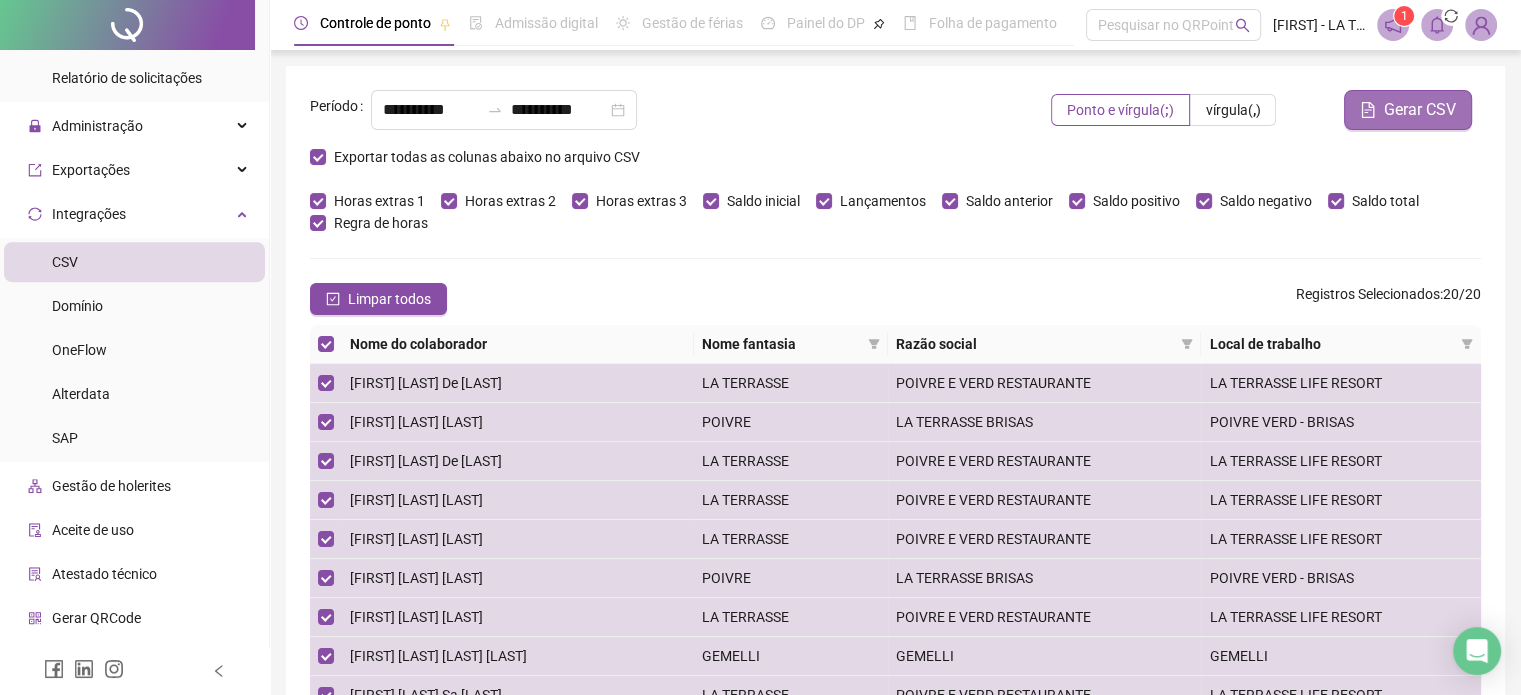 click on "Gerar CSV" at bounding box center (1420, 110) 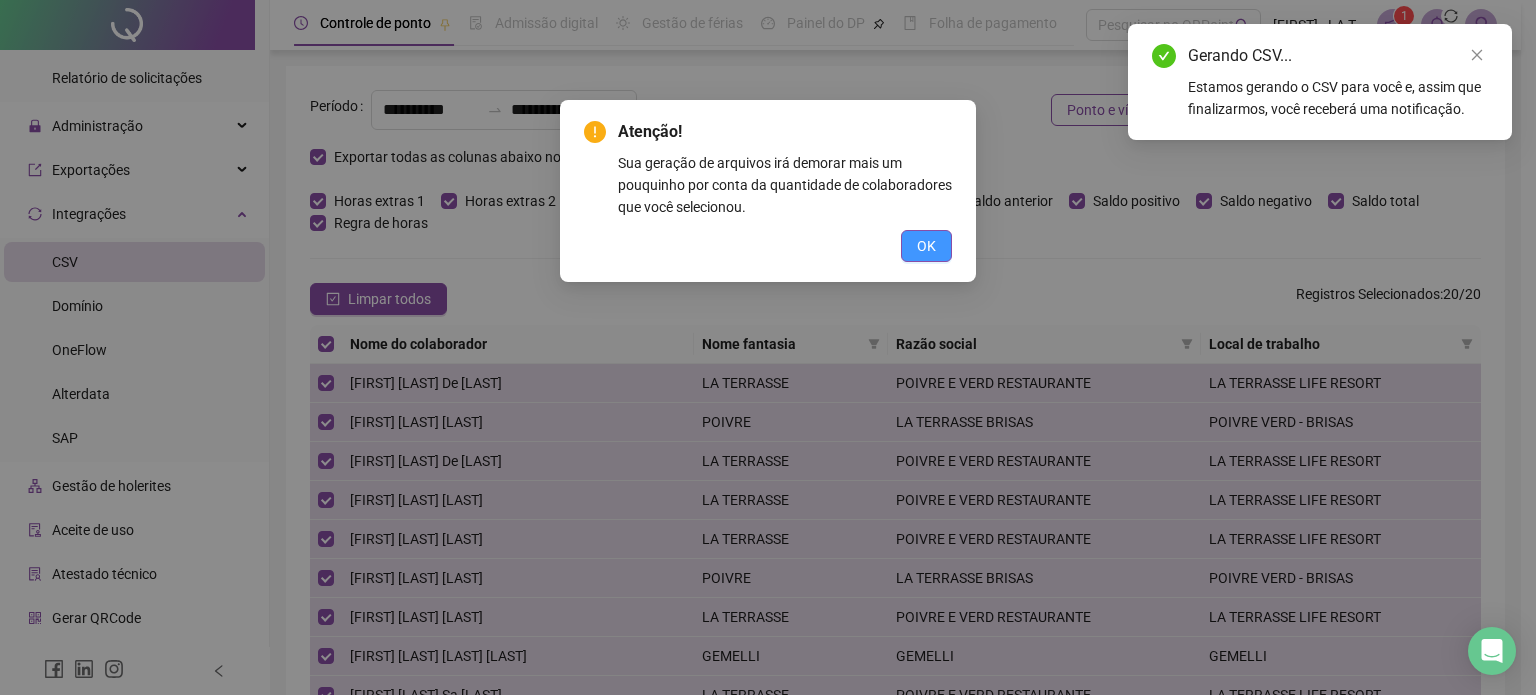click on "OK" at bounding box center [926, 246] 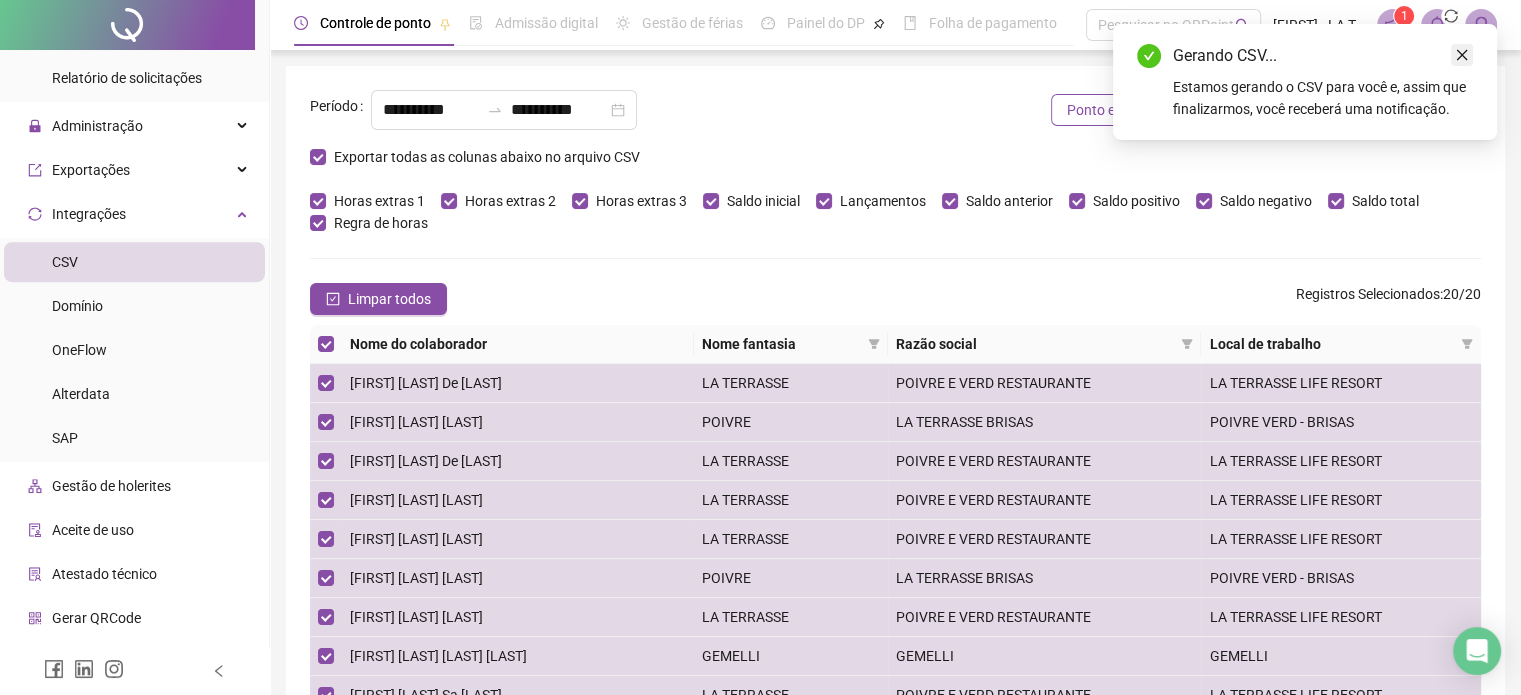click 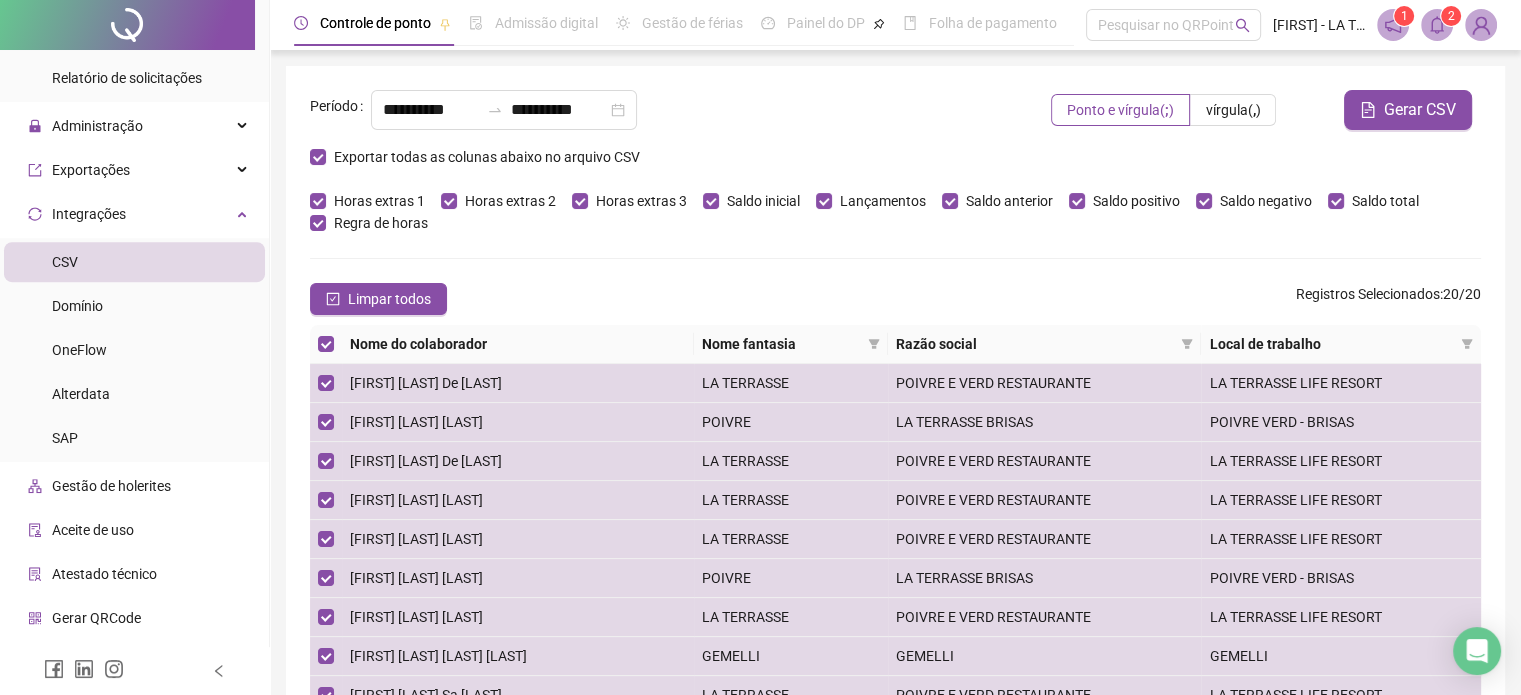 click at bounding box center (1437, 25) 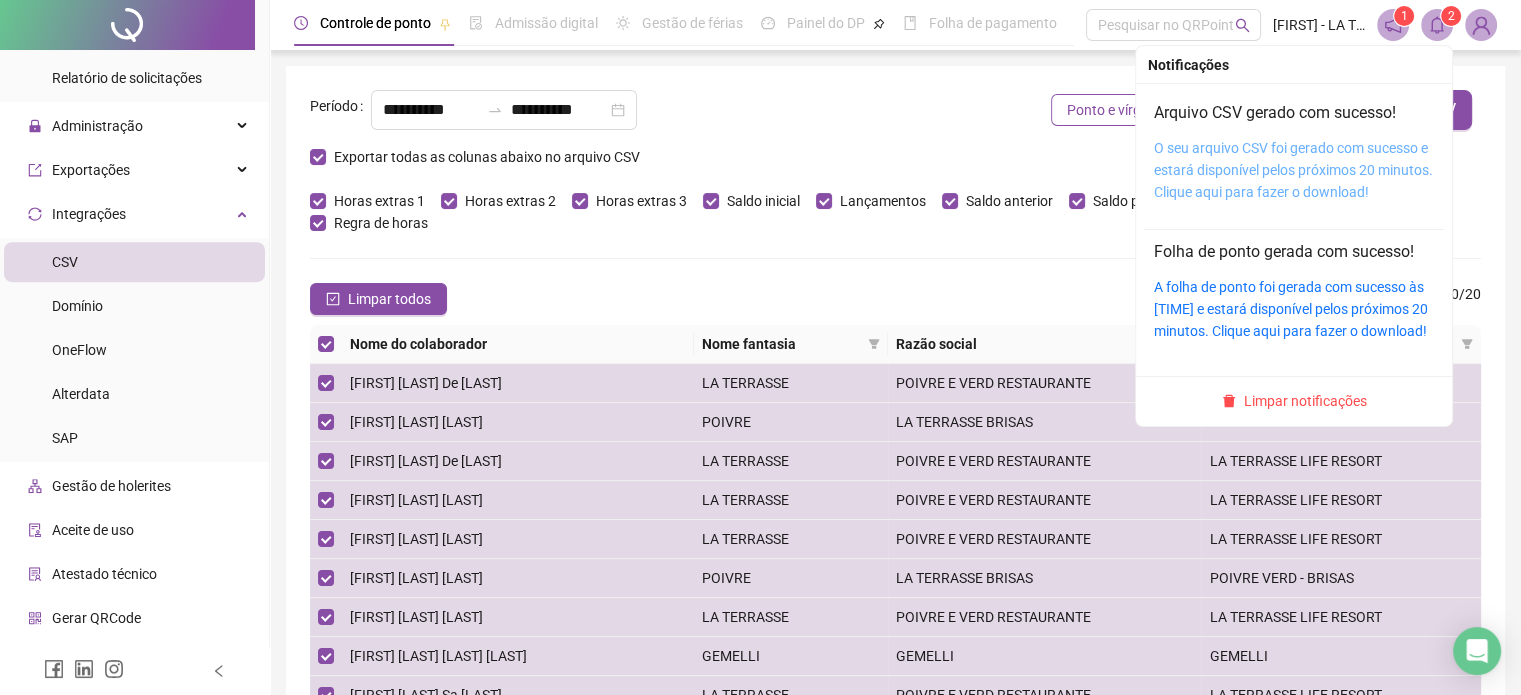 click on "O seu arquivo CSV foi gerado com sucesso e estará disponível pelos próximos 20 minutos.
Clique aqui para fazer o download!" at bounding box center (1293, 170) 